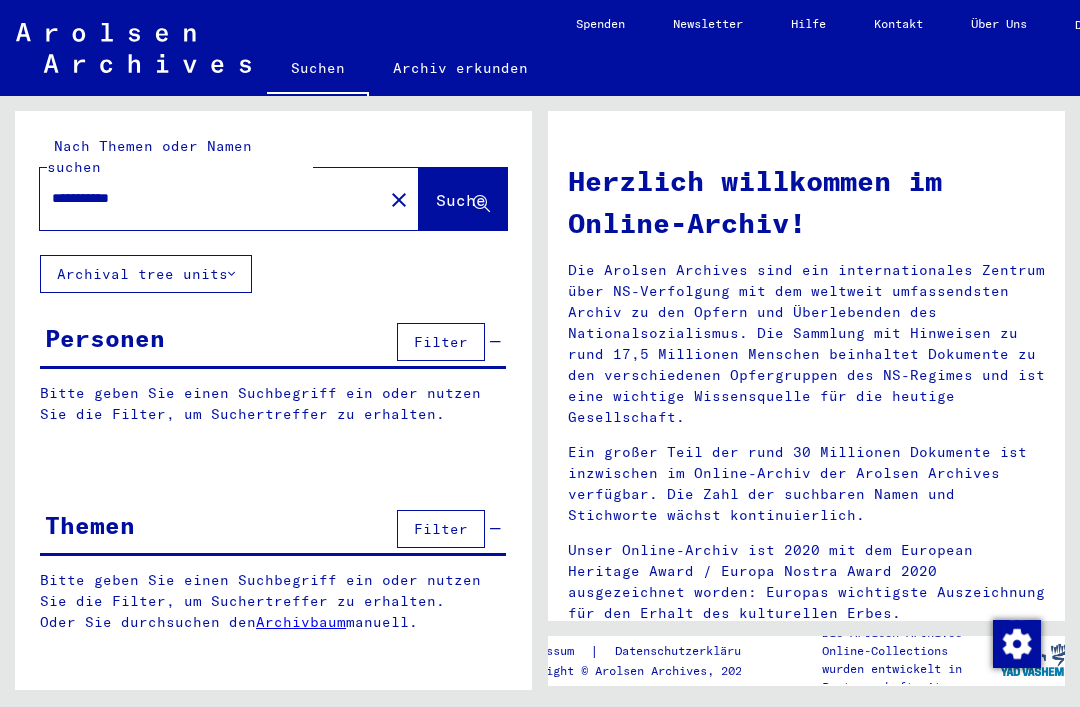 scroll, scrollTop: 0, scrollLeft: 0, axis: both 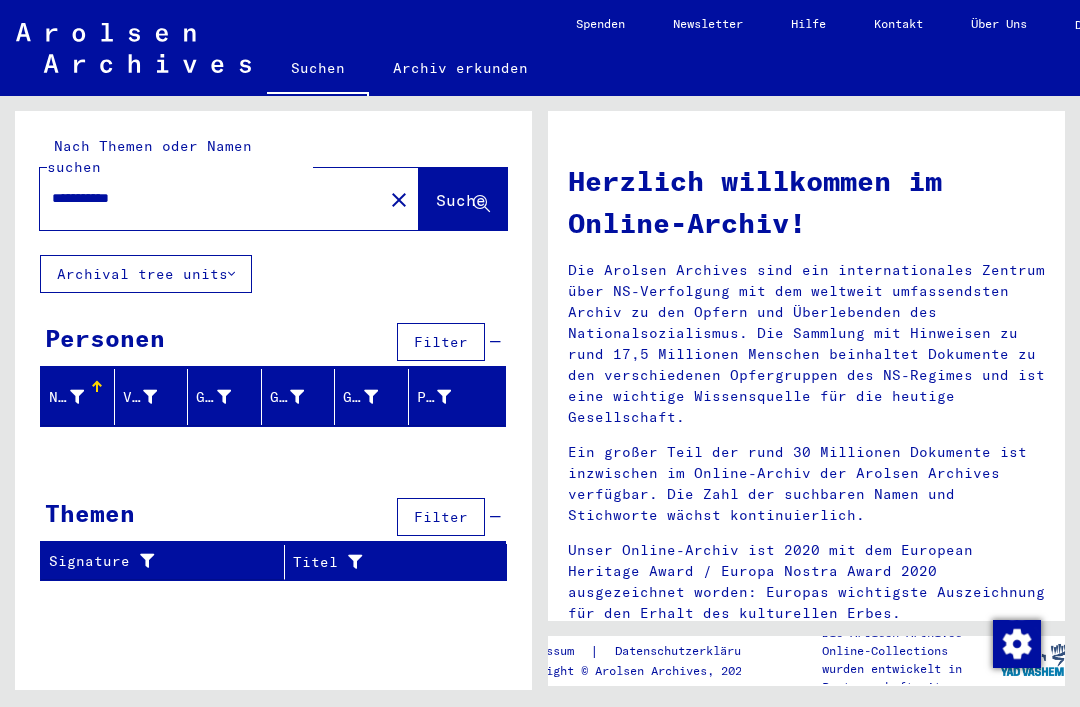 click on "**********" at bounding box center [205, 198] 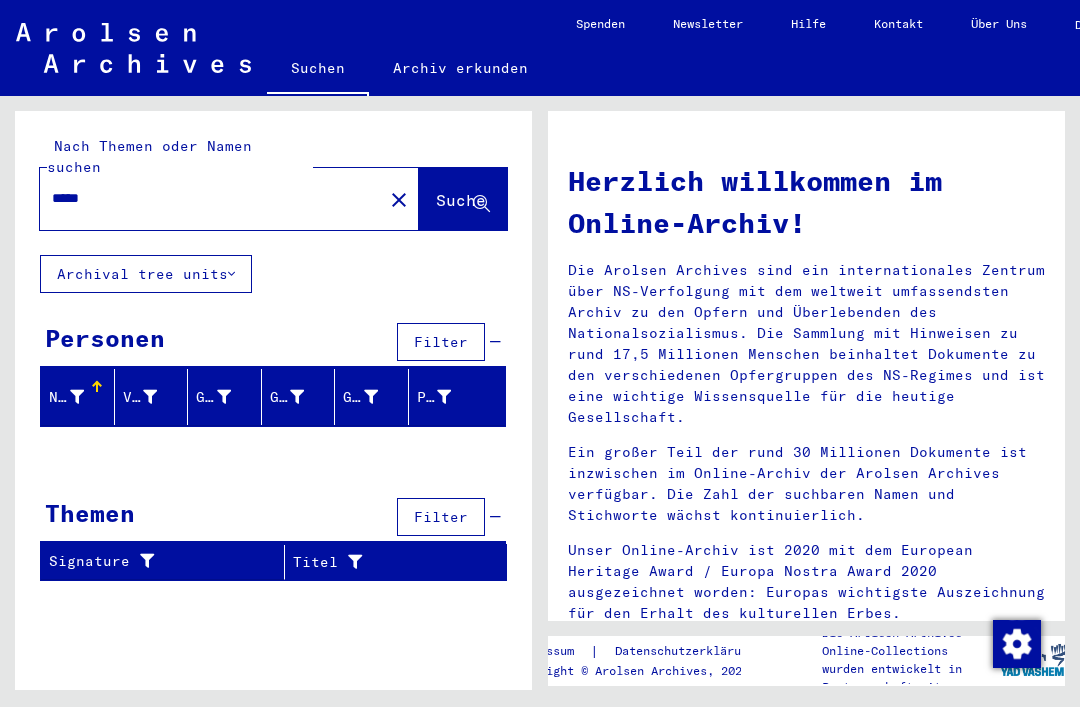 type on "*****" 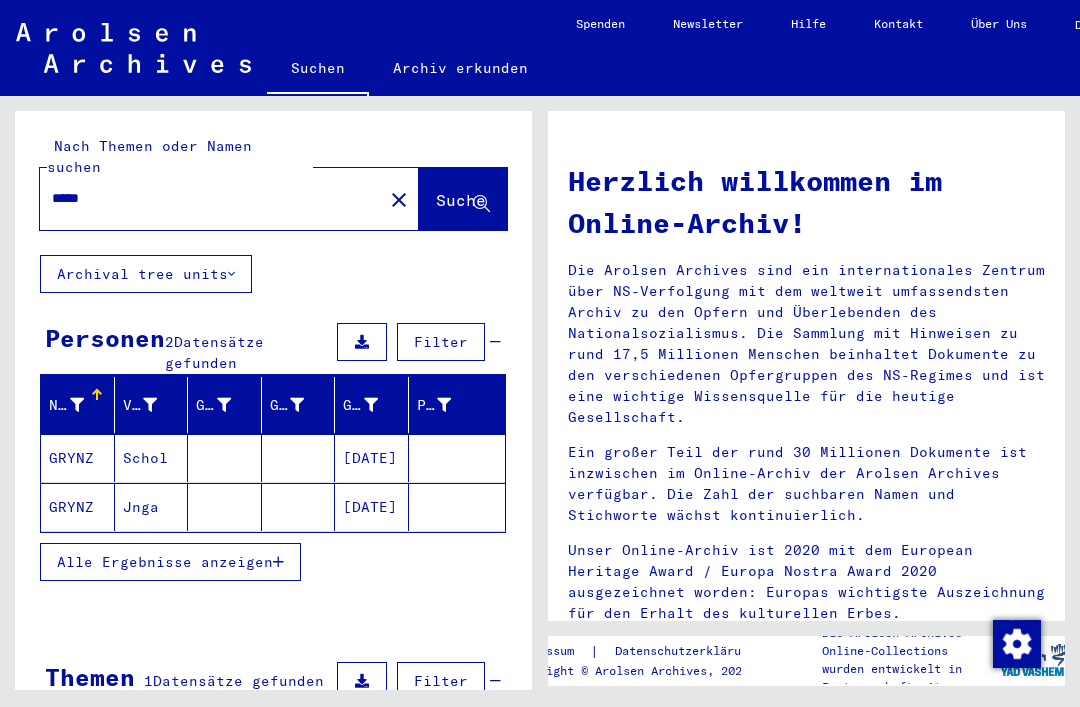 click on "[DATE]" 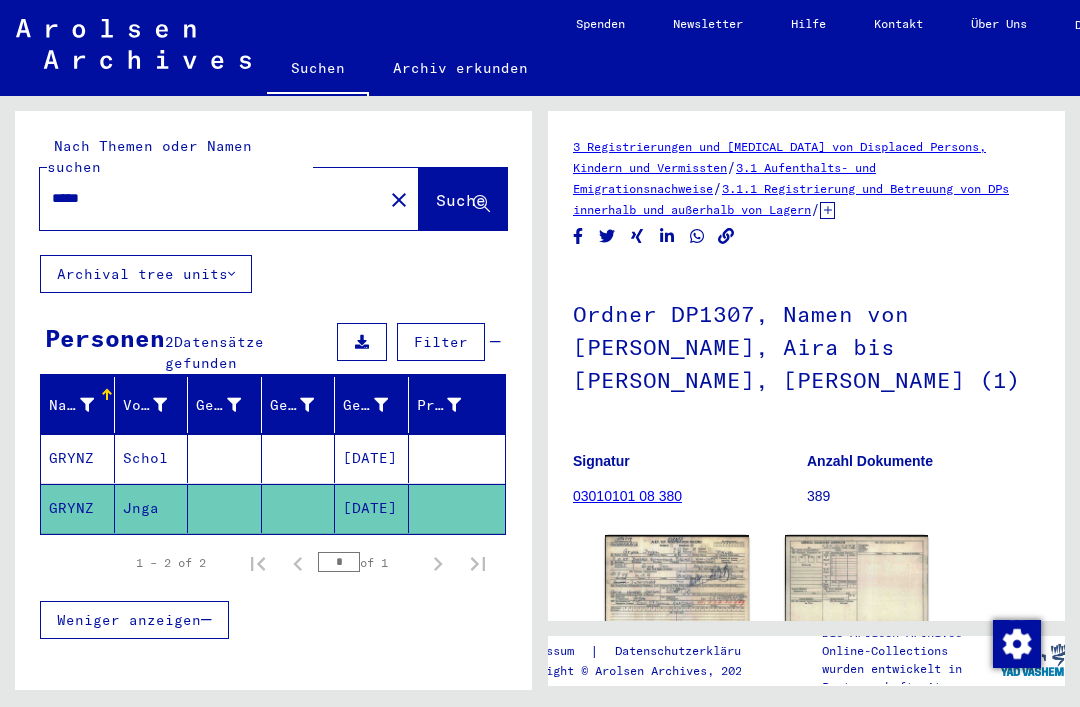 click 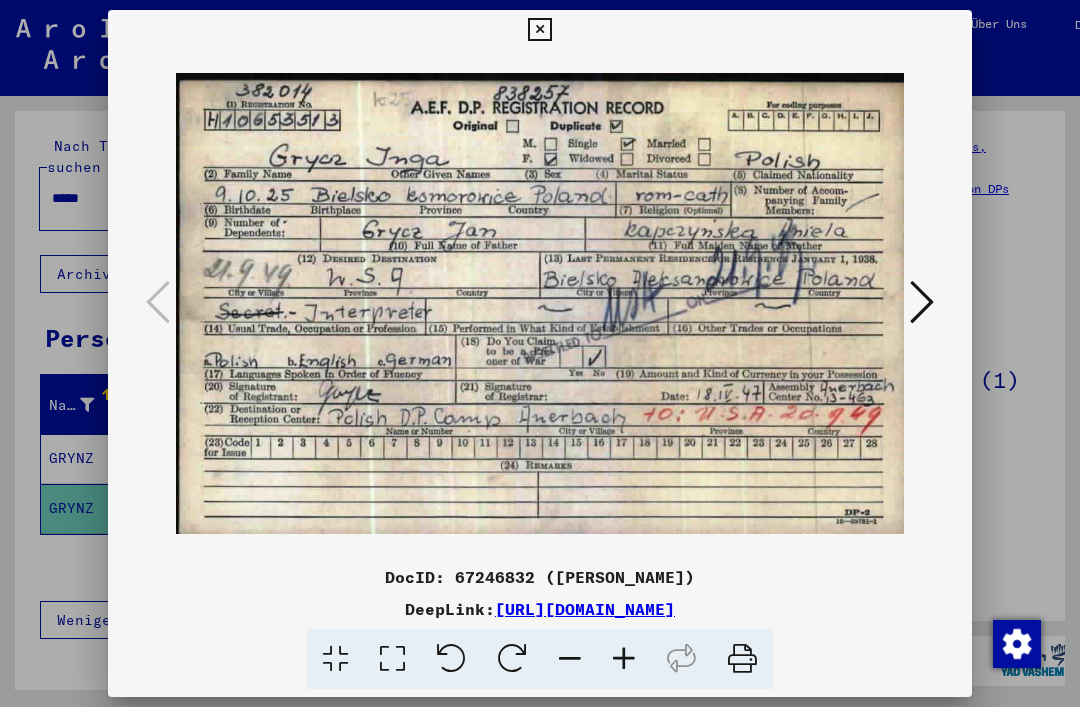 click at bounding box center [539, 30] 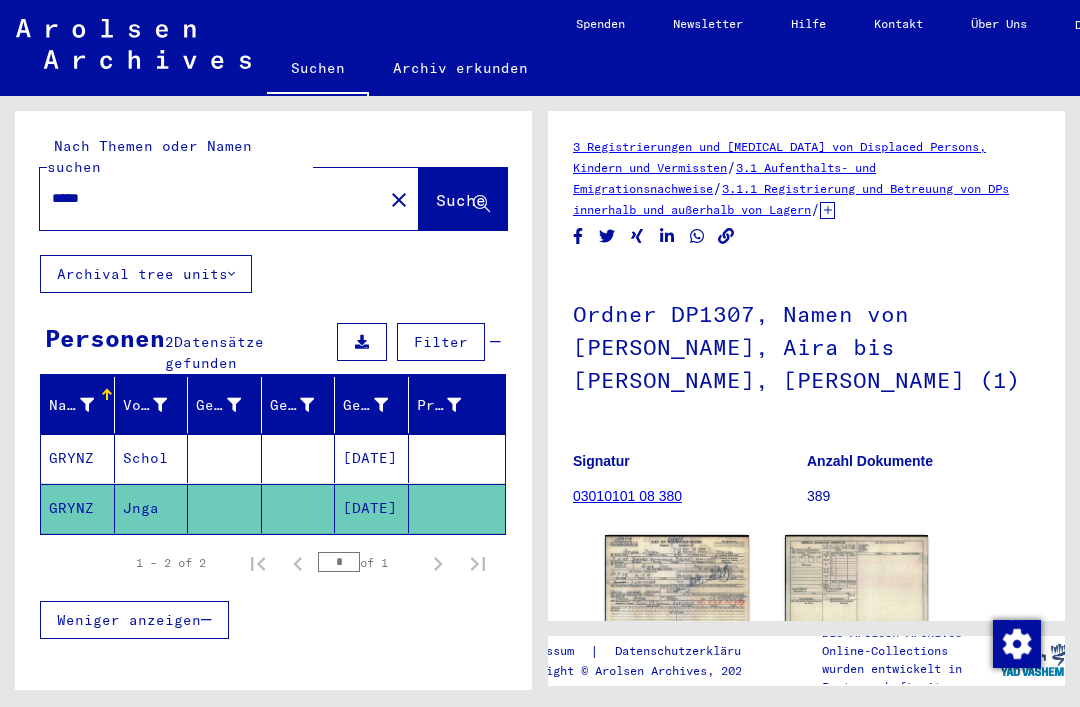 click on "[DATE]" at bounding box center [372, 508] 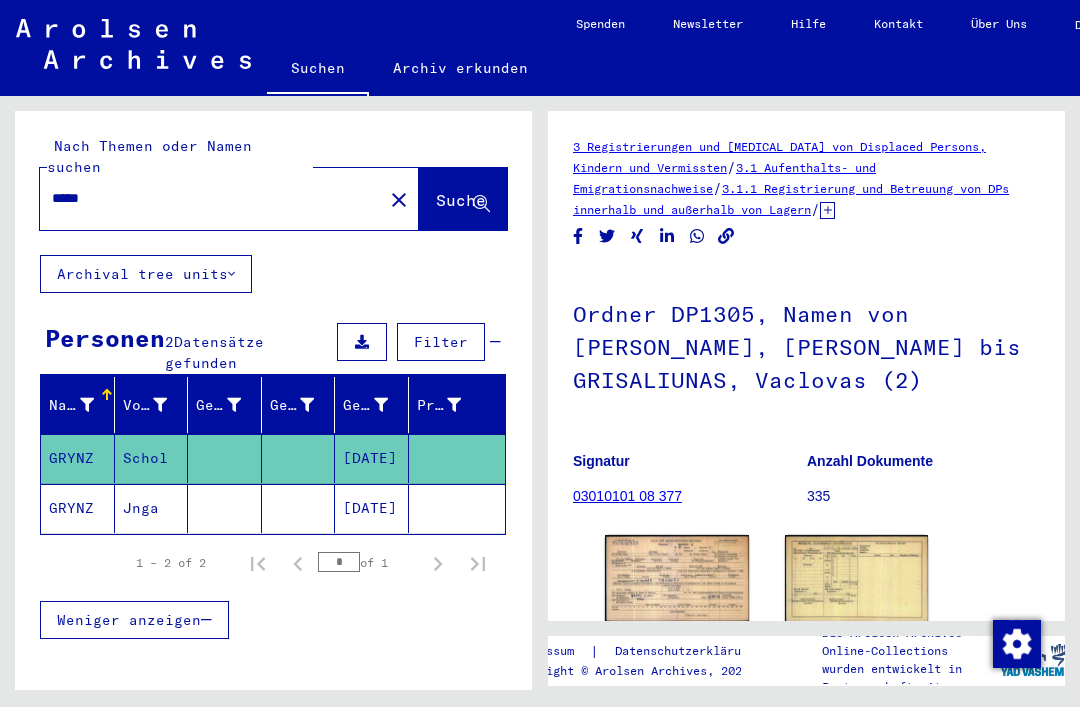 click 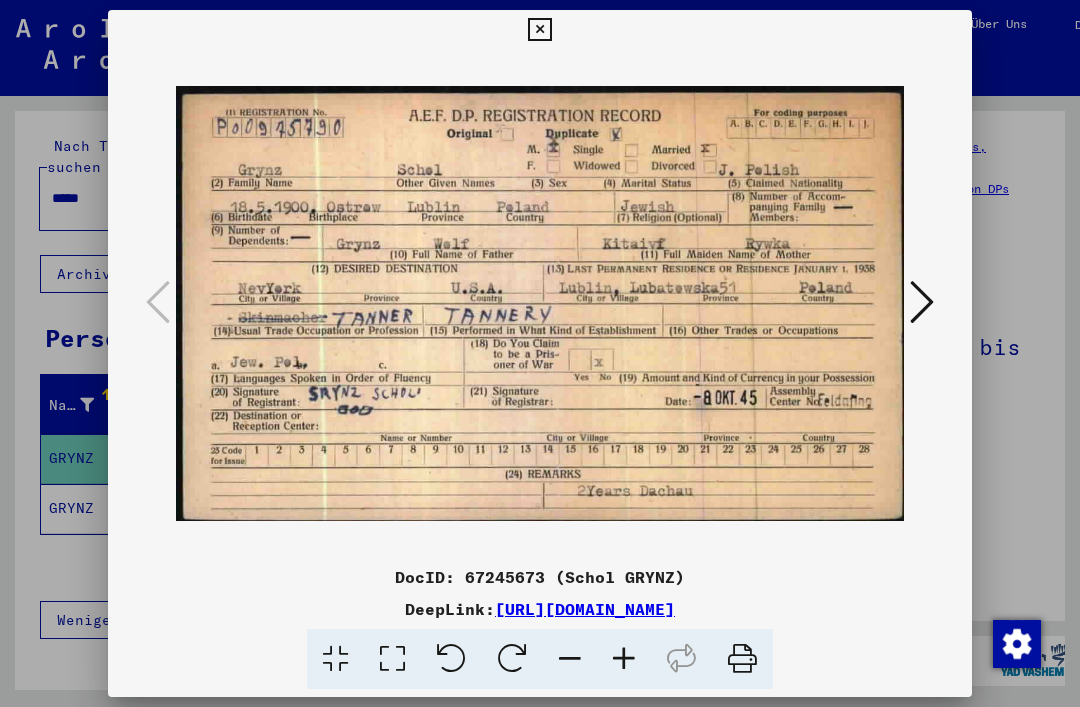 click at bounding box center (922, 302) 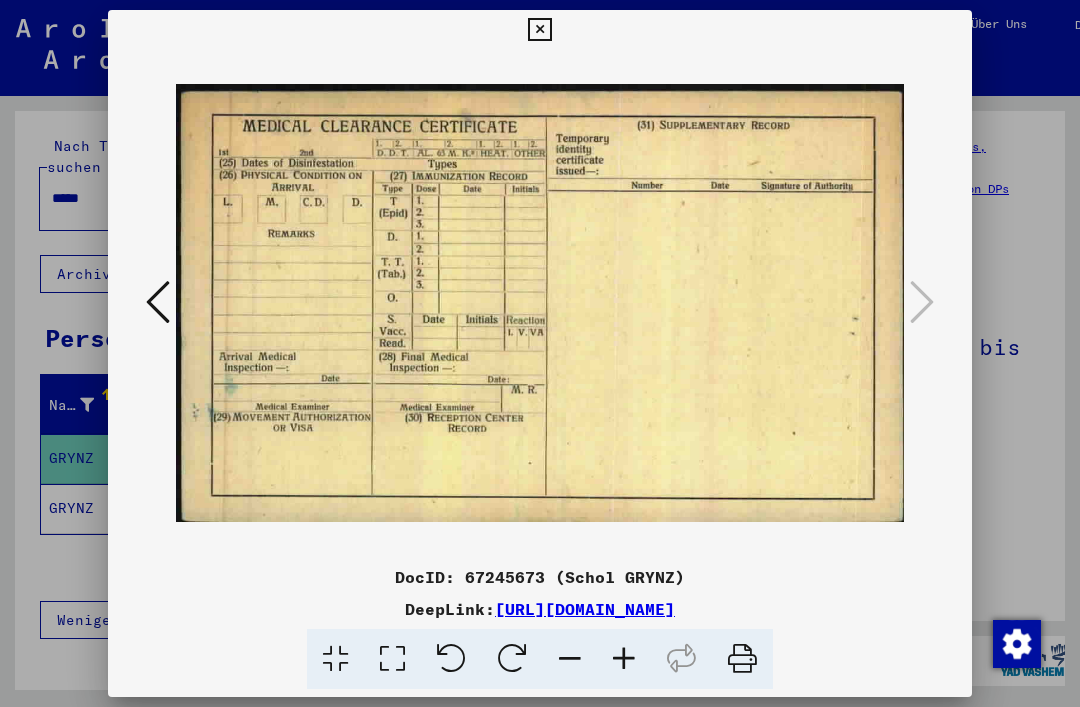 click at bounding box center (158, 302) 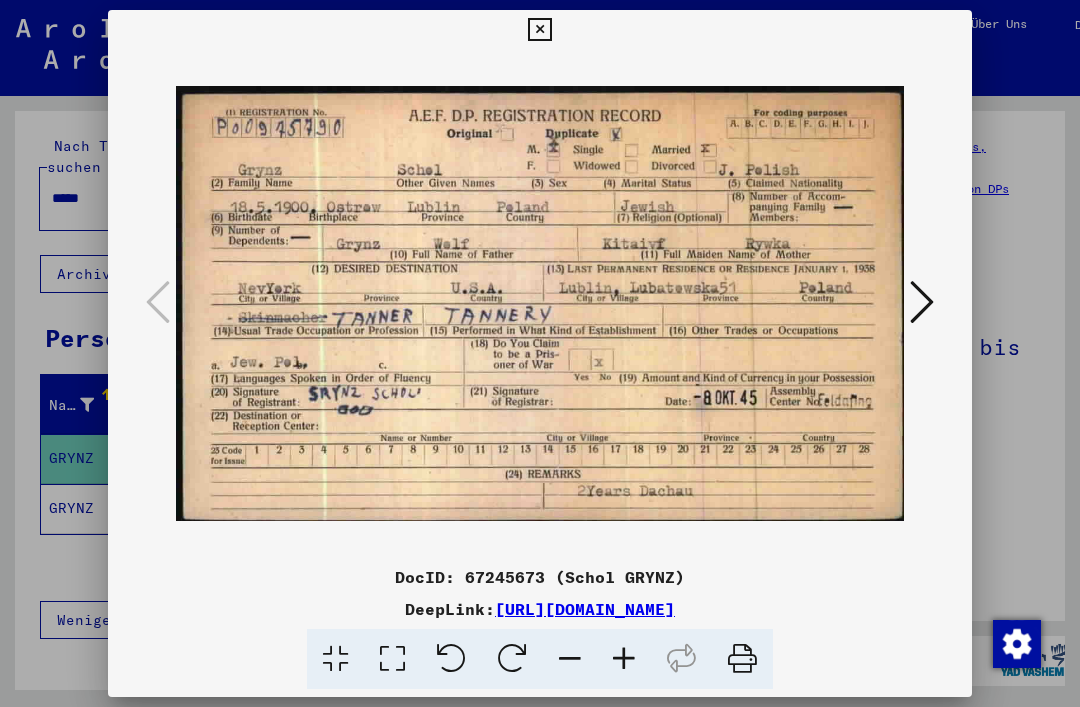 click at bounding box center [539, 30] 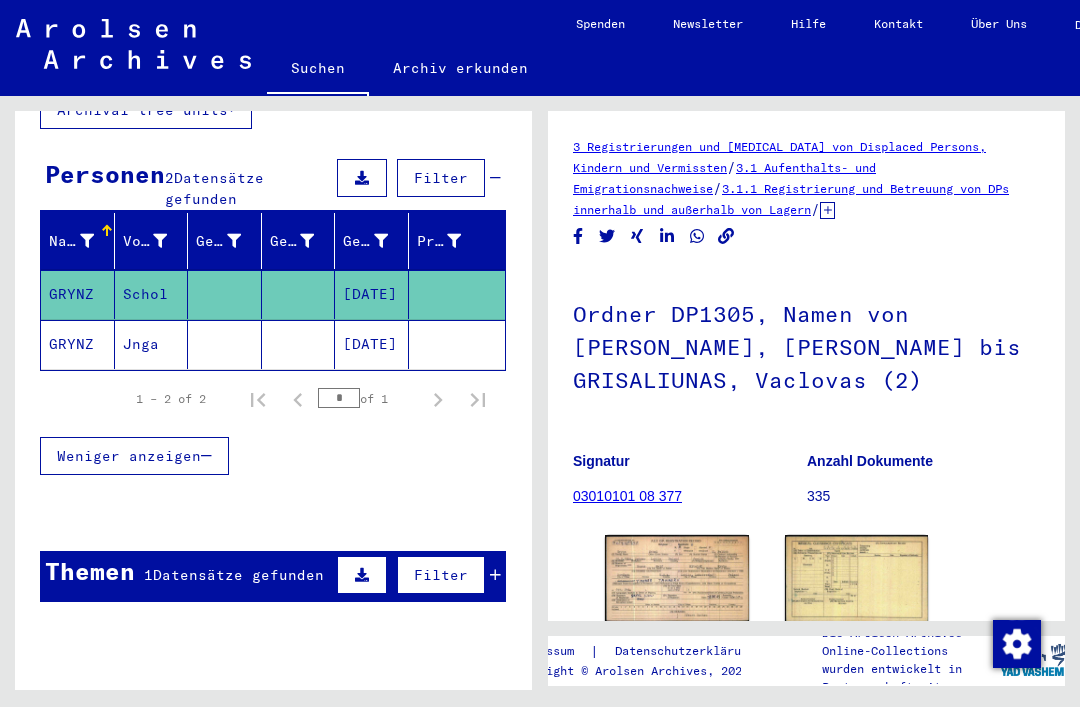 scroll, scrollTop: 163, scrollLeft: 0, axis: vertical 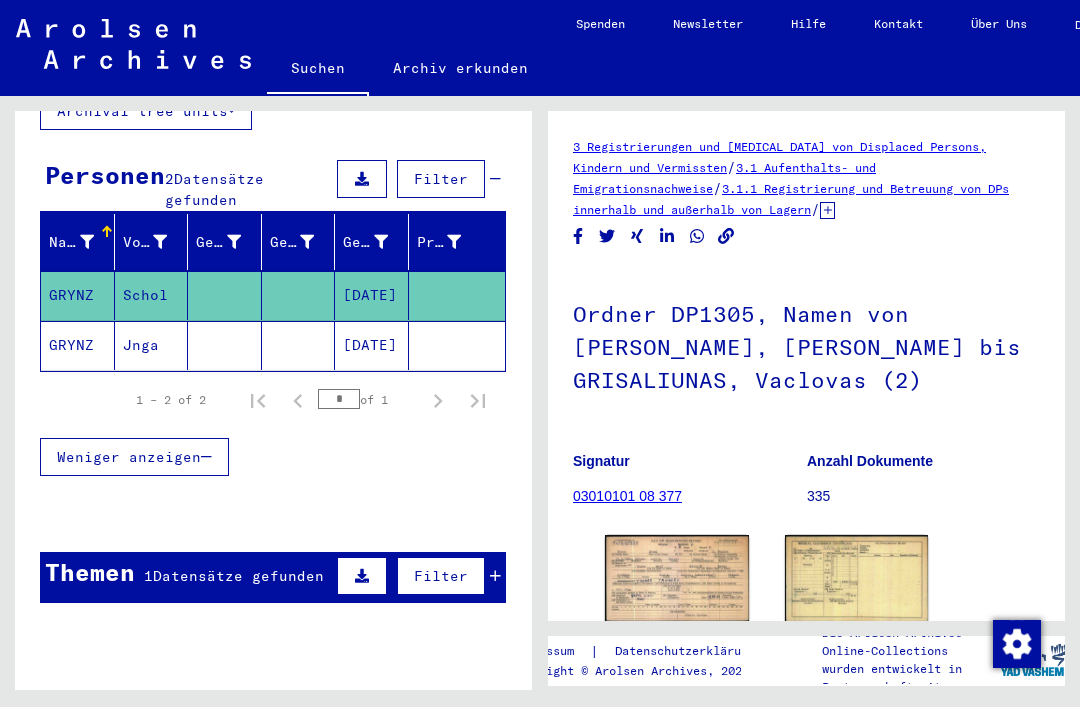 click on "Datensätze gefunden" at bounding box center [238, 576] 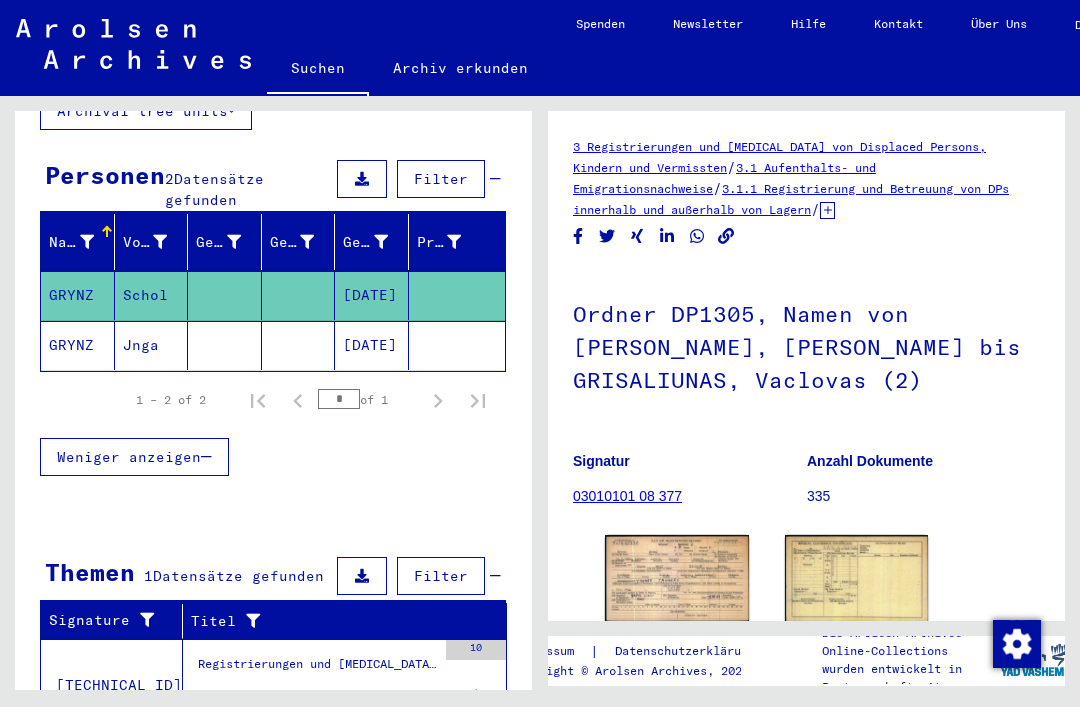 click on "Registrierungen und [MEDICAL_DATA] von Displaced Persons, Kindern und Vermissten > Aufenthalts- und Emigrationsnachweise > Behandlung von DPs in Krankenhäusern > Feldafing > Krankenpapiere DP-Hospital Feldafing > [MEDICAL_DATA] mit Namen [PERSON_NAME]" at bounding box center [317, 669] 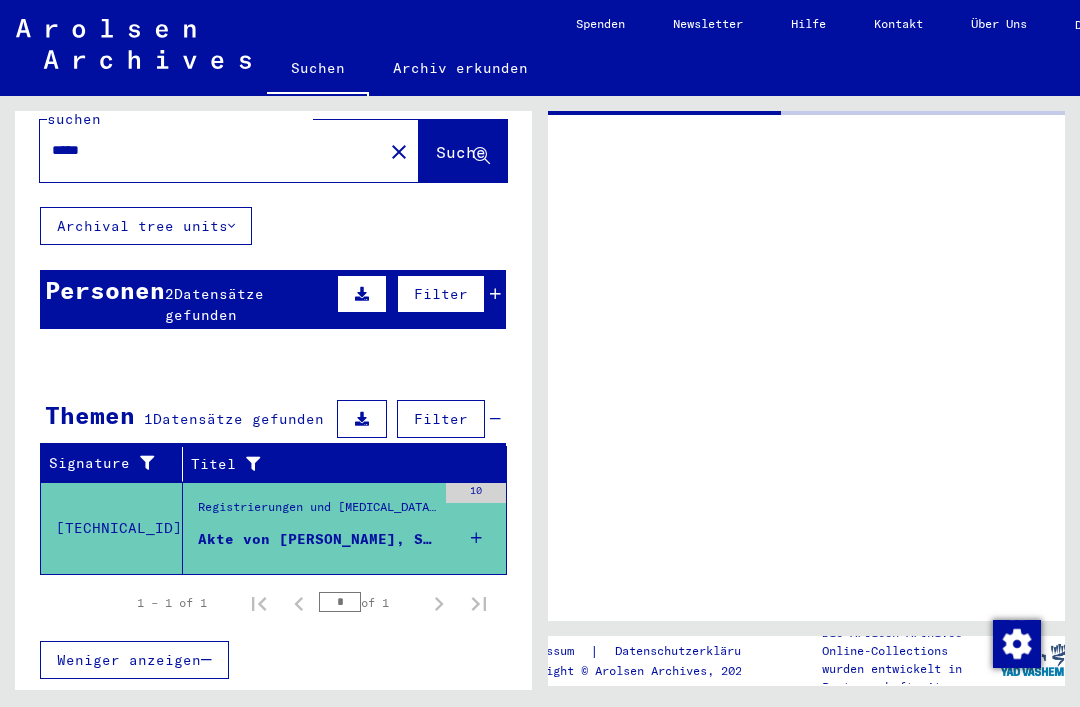 scroll, scrollTop: 0, scrollLeft: 0, axis: both 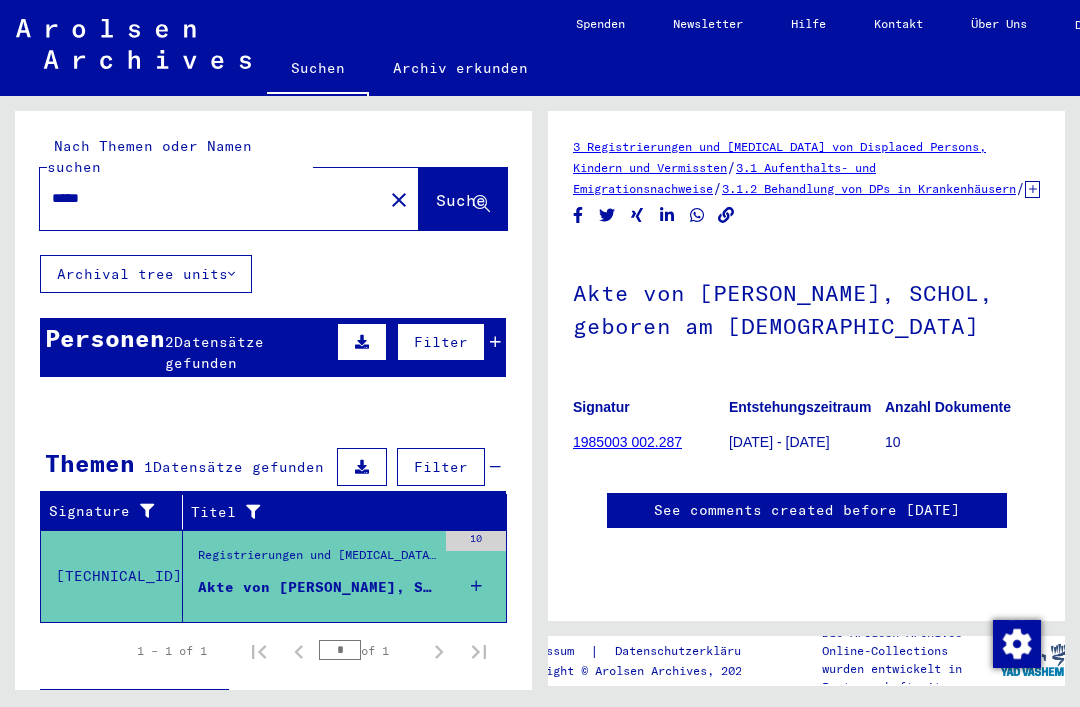 click on "Akte von [PERSON_NAME], SCHOL, geboren am [DEMOGRAPHIC_DATA]" at bounding box center [317, 587] 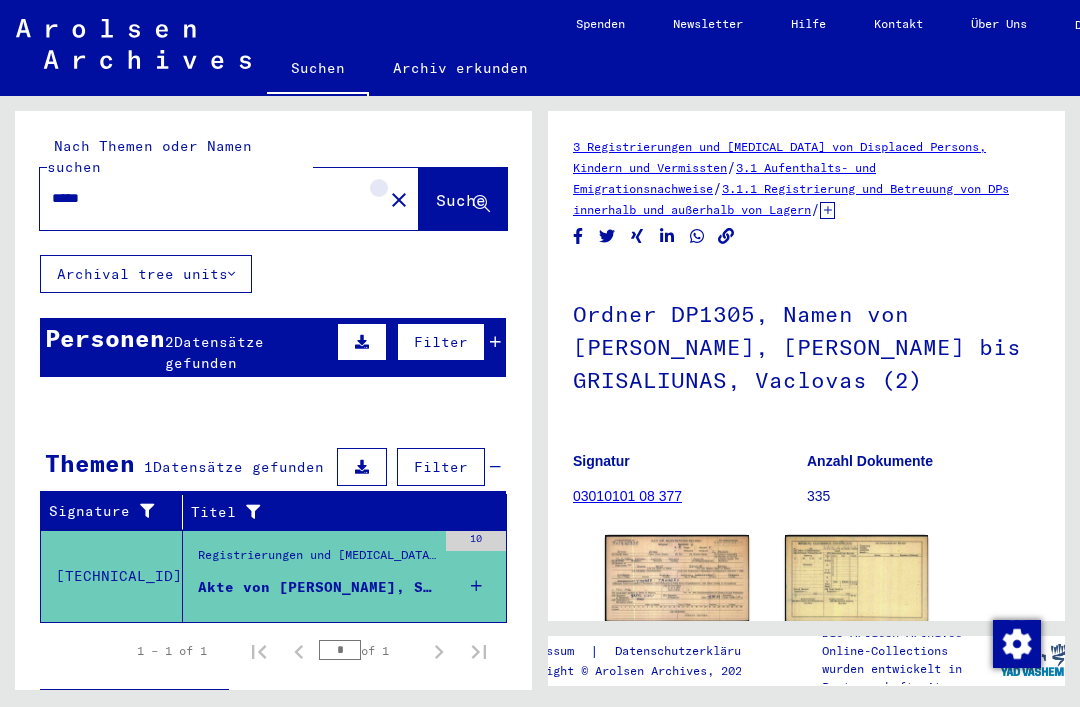 click on "close" 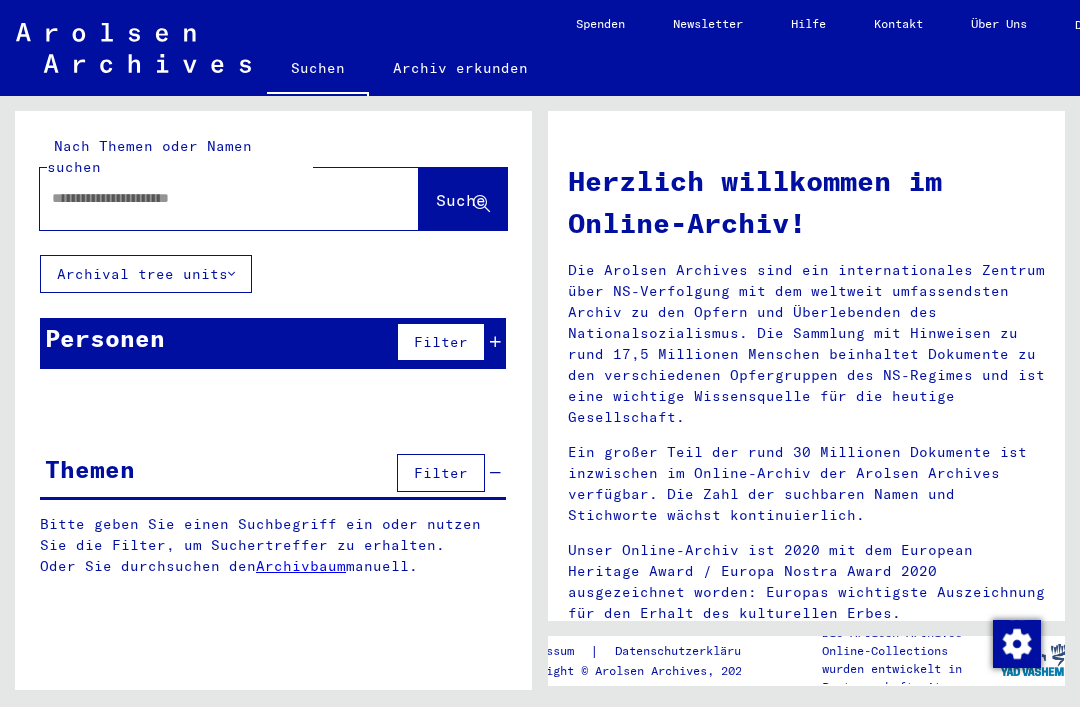 click at bounding box center (205, 198) 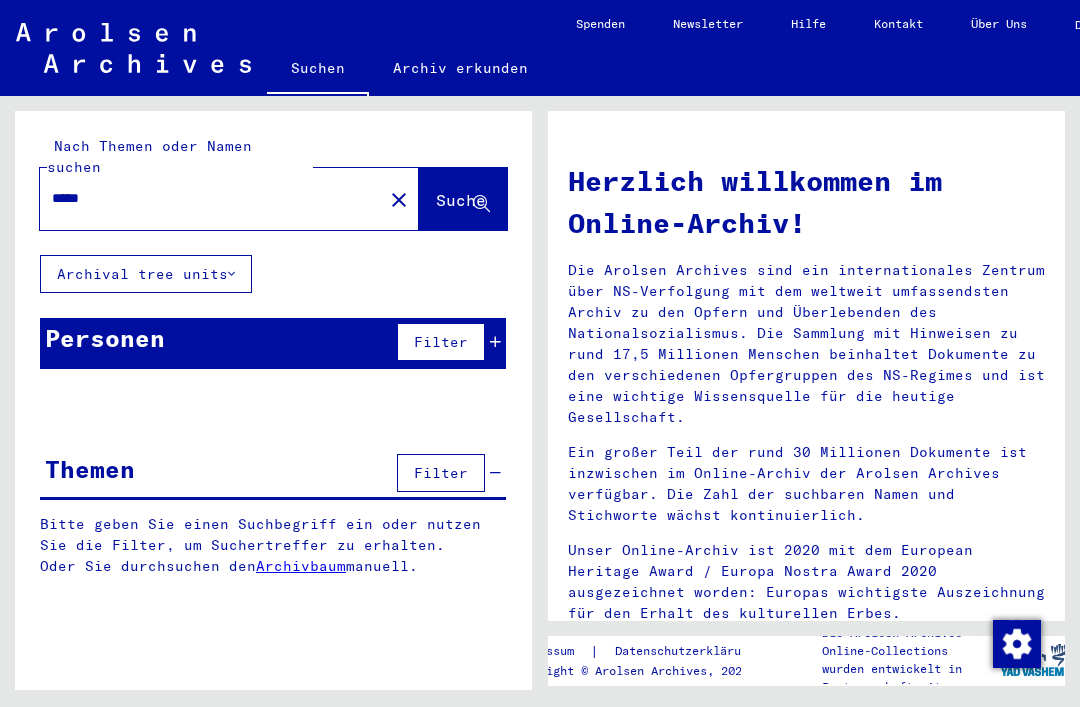 click on "Suche" 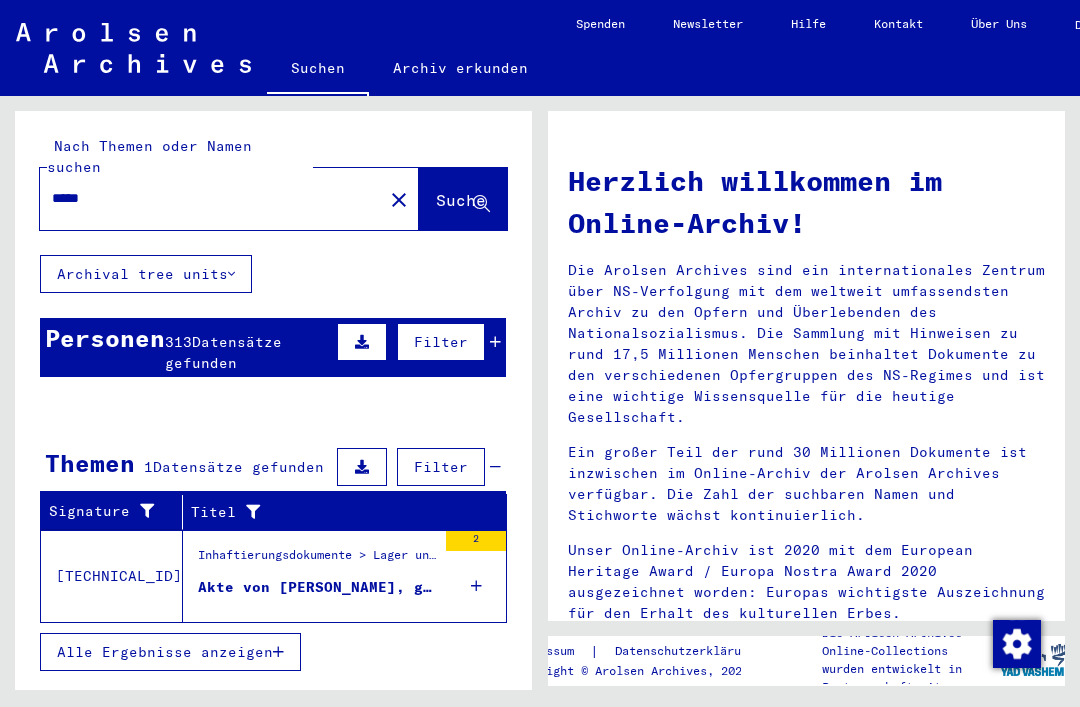 click on "Akte von [PERSON_NAME], geboren am [DEMOGRAPHIC_DATA]" at bounding box center (317, 587) 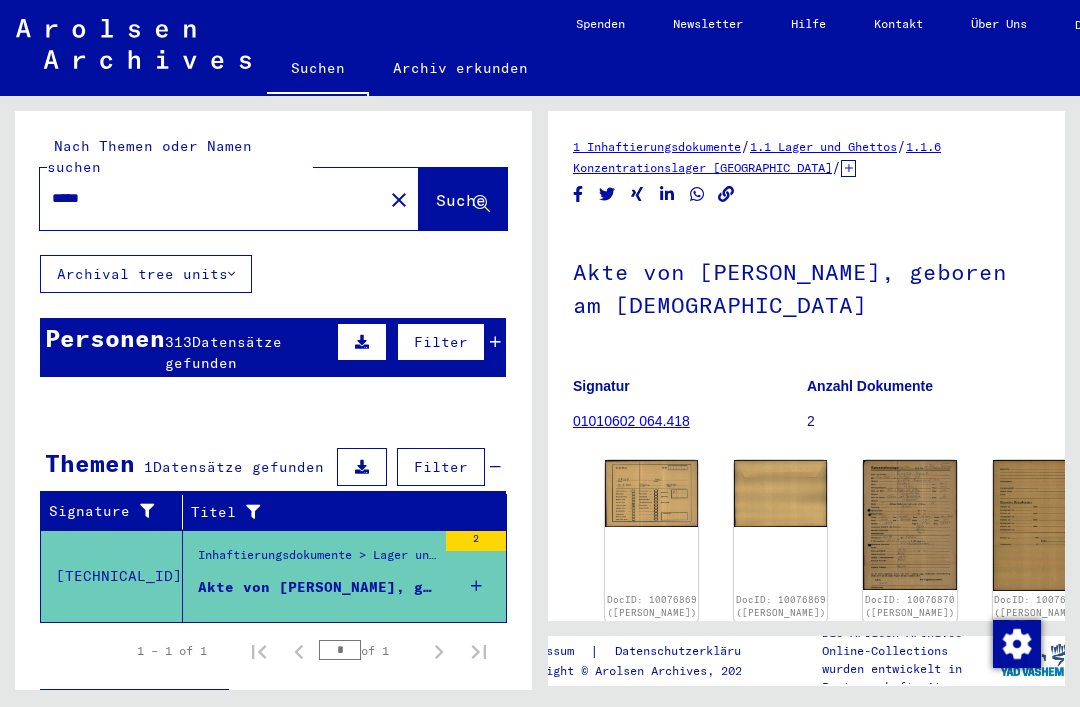 scroll, scrollTop: 0, scrollLeft: 0, axis: both 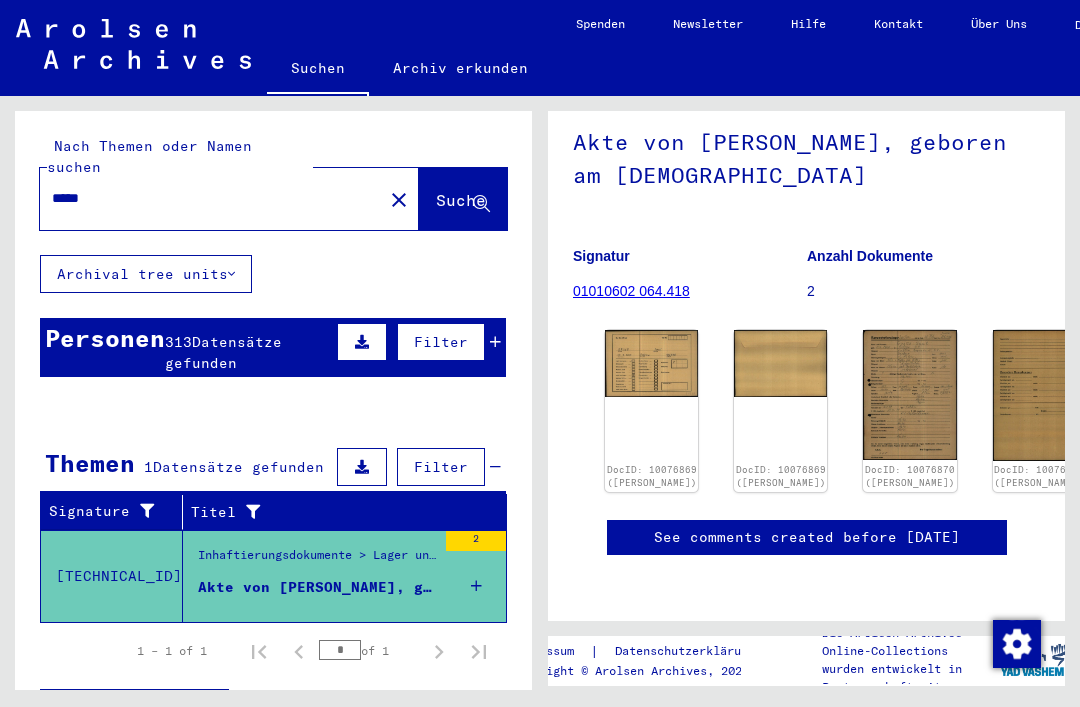click 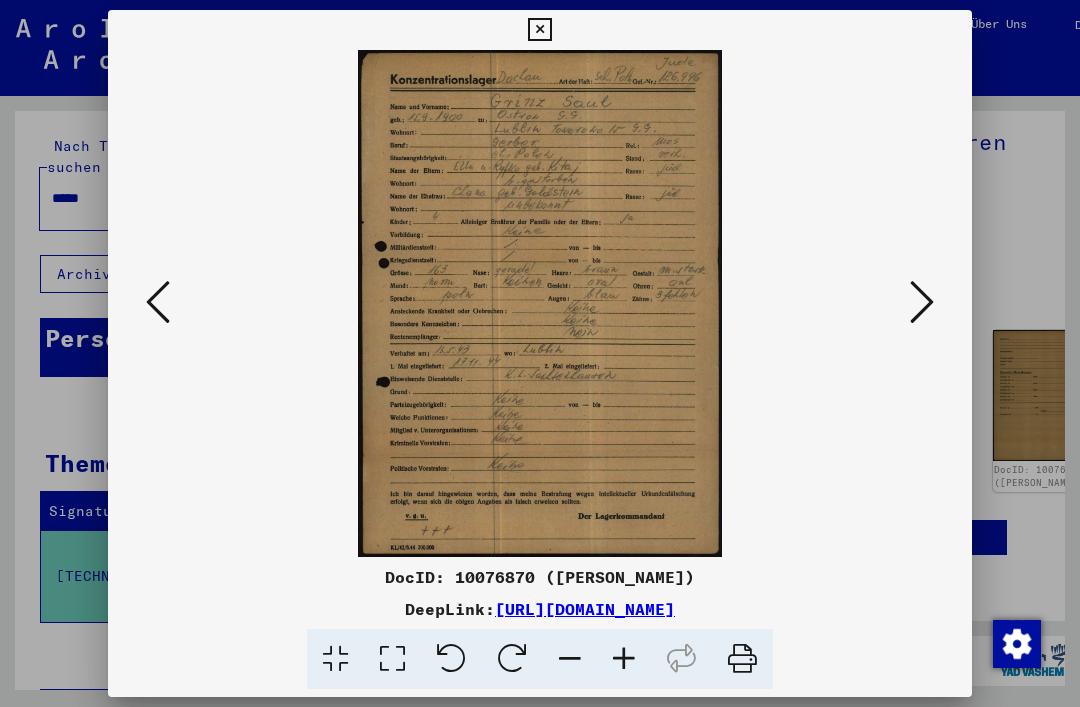 click at bounding box center [539, 30] 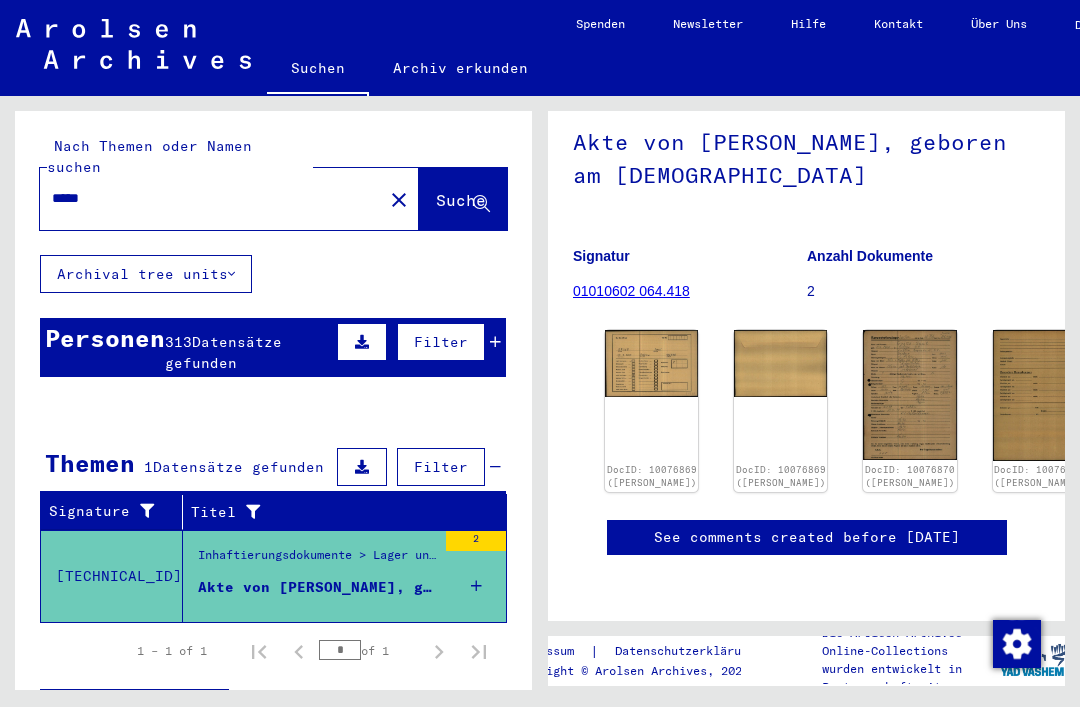 click on "*****" at bounding box center [211, 198] 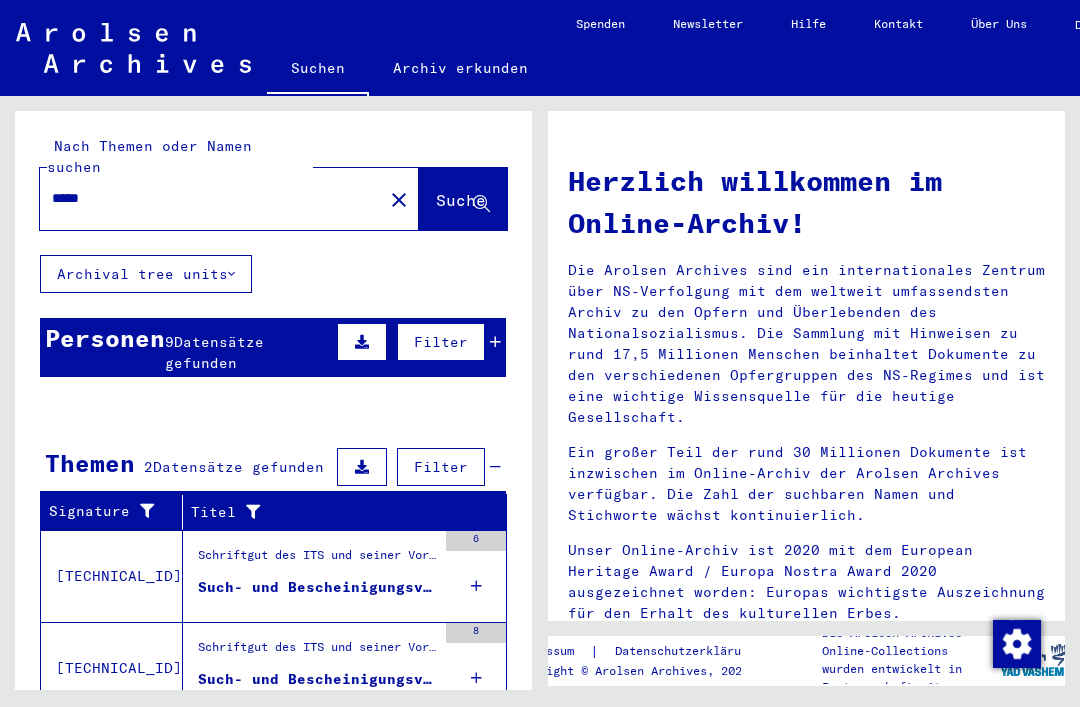 click on "Schriftgut des ITS und seiner Vorgänger > Bearbeitung von Anfragen > Fallbezogene [MEDICAL_DATA] des ITS ab 1947 > T/D-Fallablage > Such- und Bescheinigungsvorgänge mit den (T/D-) Nummern von 500.000 bis 749.999 > Such- und Bescheinigungsvorgänge mit den (T/D-) Nummern von 691.000 bis 691.499" at bounding box center [317, 560] 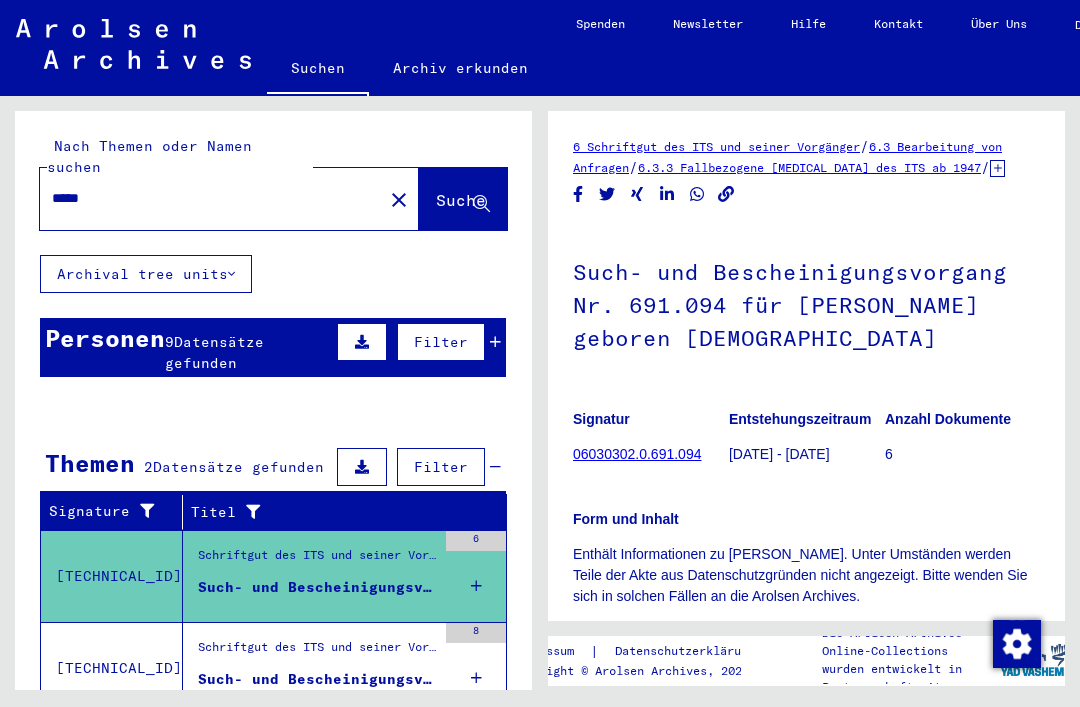 click on "Schriftgut des ITS und seiner Vorgänger > Bearbeitung von Anfragen > Fallbezogene [MEDICAL_DATA] des ITS ab 1947 > T/D-Fallablage > Such- und Bescheinigungsvorgänge mit den (T/D-) Nummern von 500.000 bis 749.999 > Such- und Bescheinigungsvorgänge mit den (T/D-) Nummern von 691.000 bis 691.499" at bounding box center (317, 652) 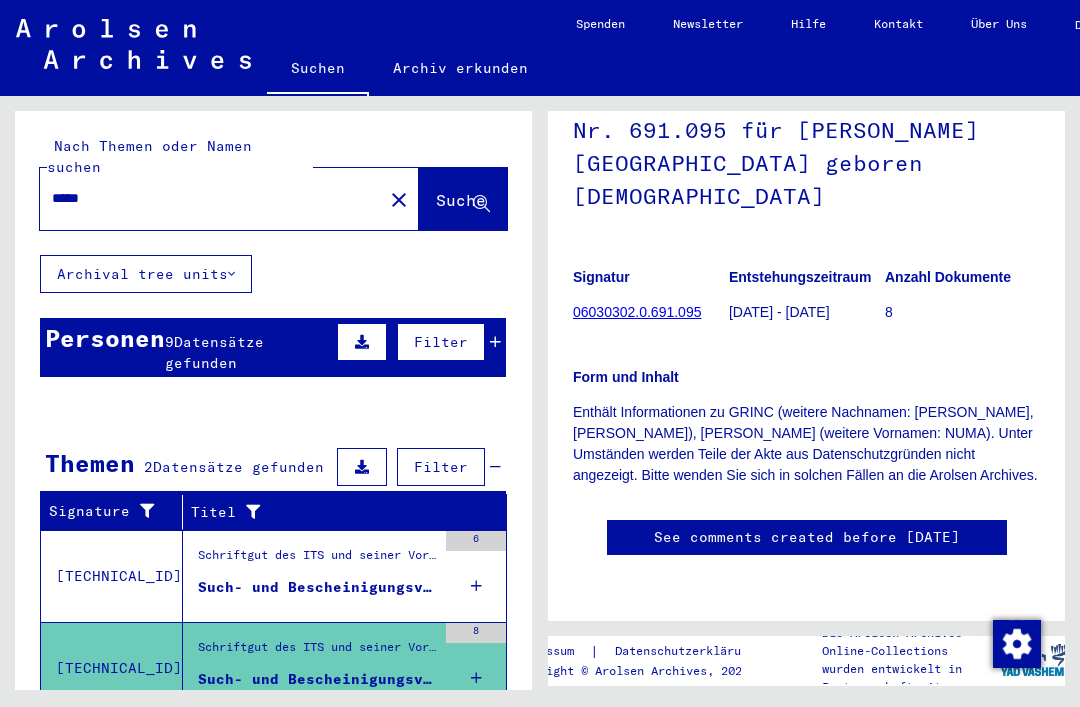 scroll, scrollTop: 495, scrollLeft: 0, axis: vertical 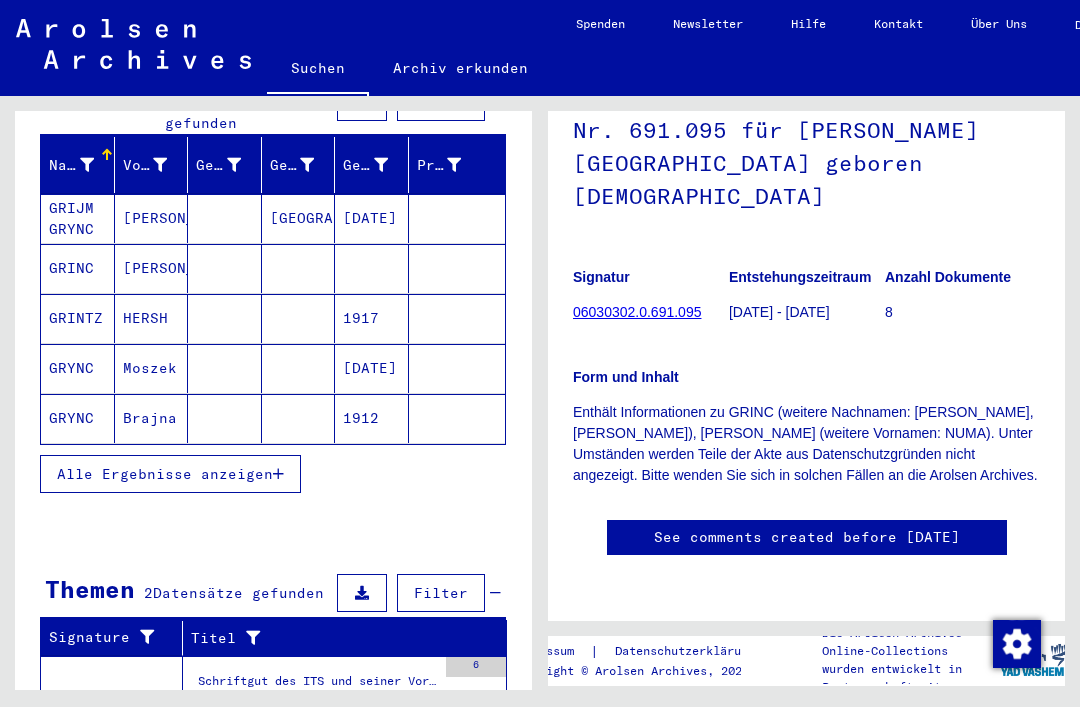 click on "Alle Ergebnisse anzeigen" at bounding box center [165, 474] 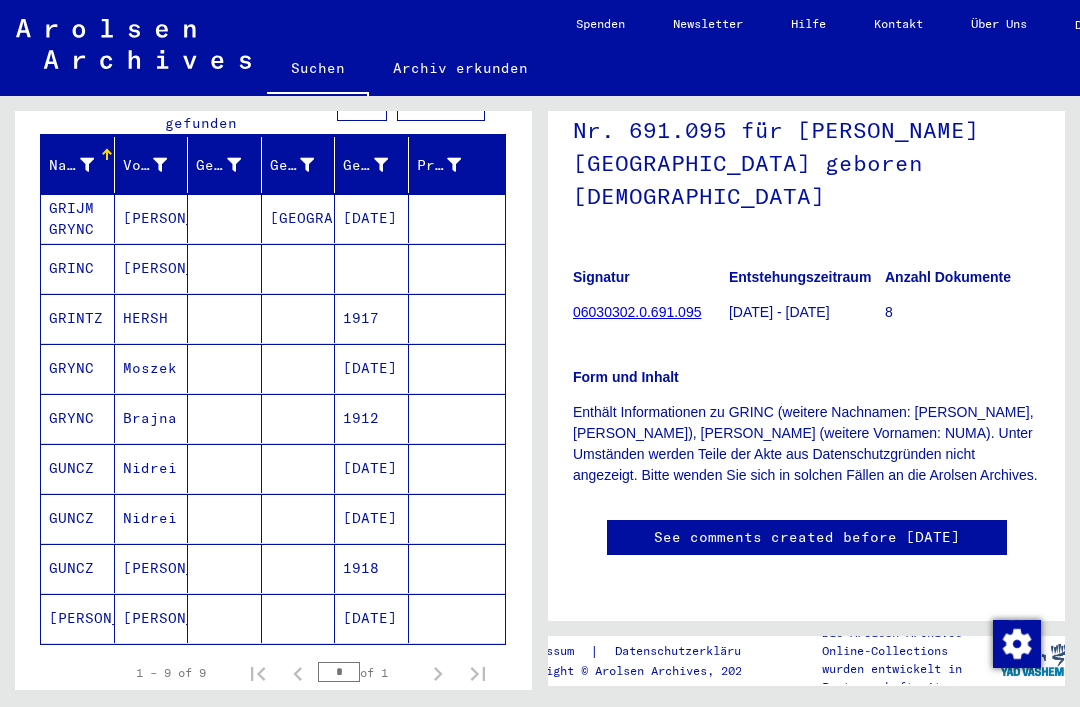 click on "Nidrei" at bounding box center [152, 518] 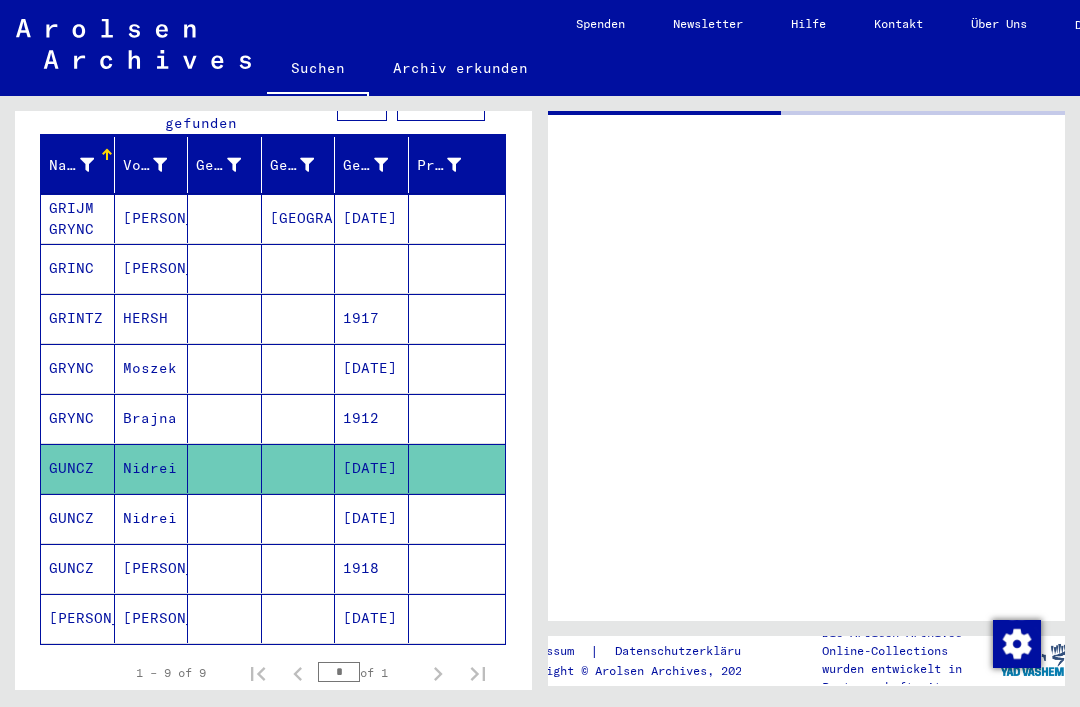scroll, scrollTop: 0, scrollLeft: 0, axis: both 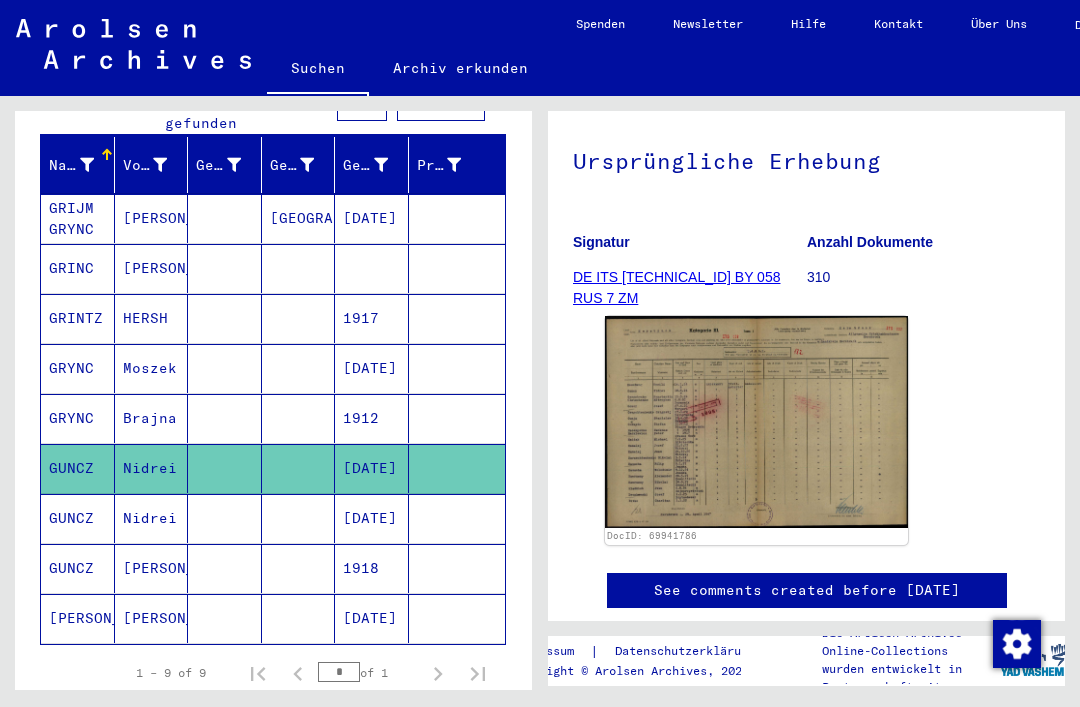 click 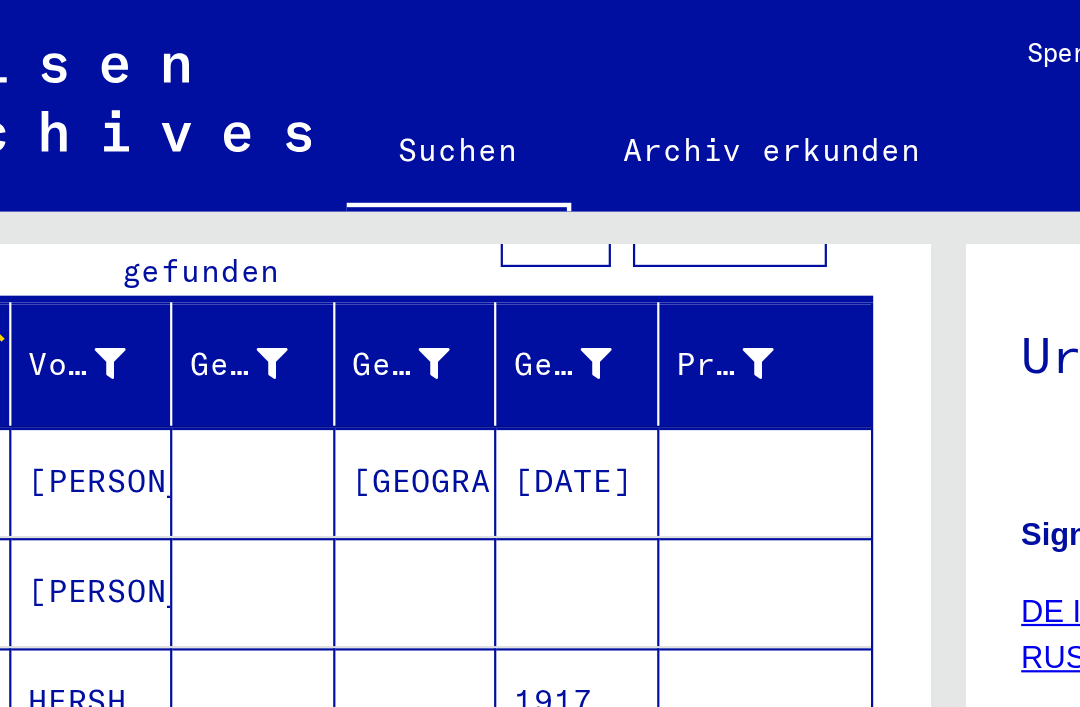 scroll, scrollTop: 0, scrollLeft: 0, axis: both 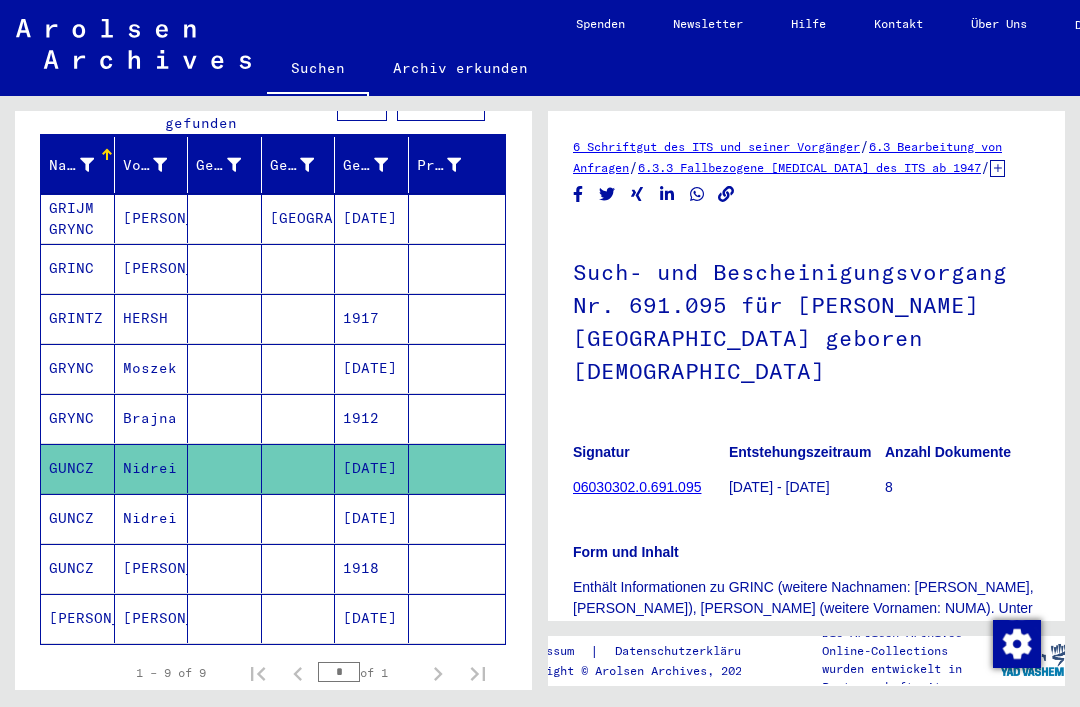 click on "[PERSON_NAME]" 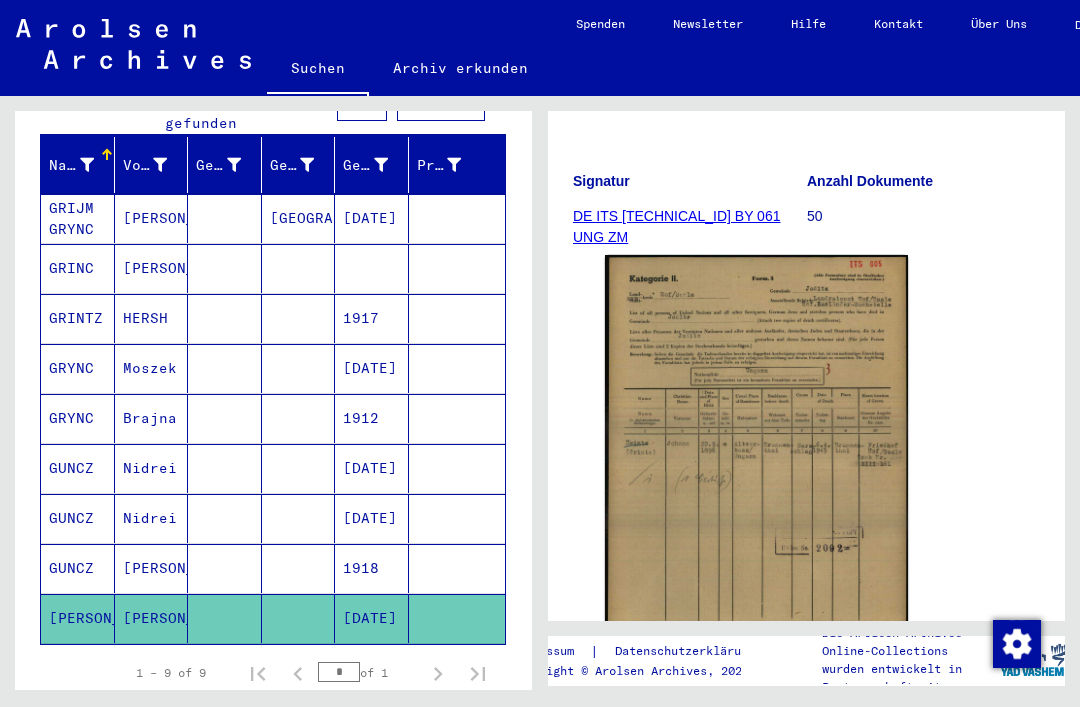 scroll, scrollTop: 291, scrollLeft: 0, axis: vertical 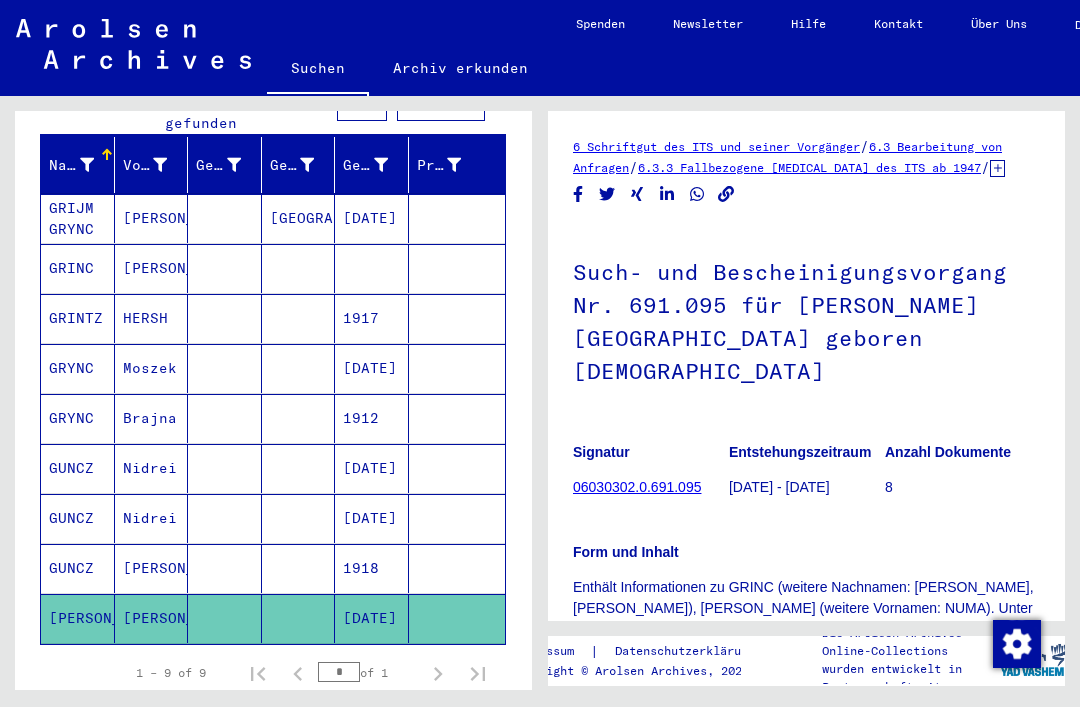 click on "HERSH" at bounding box center (152, 368) 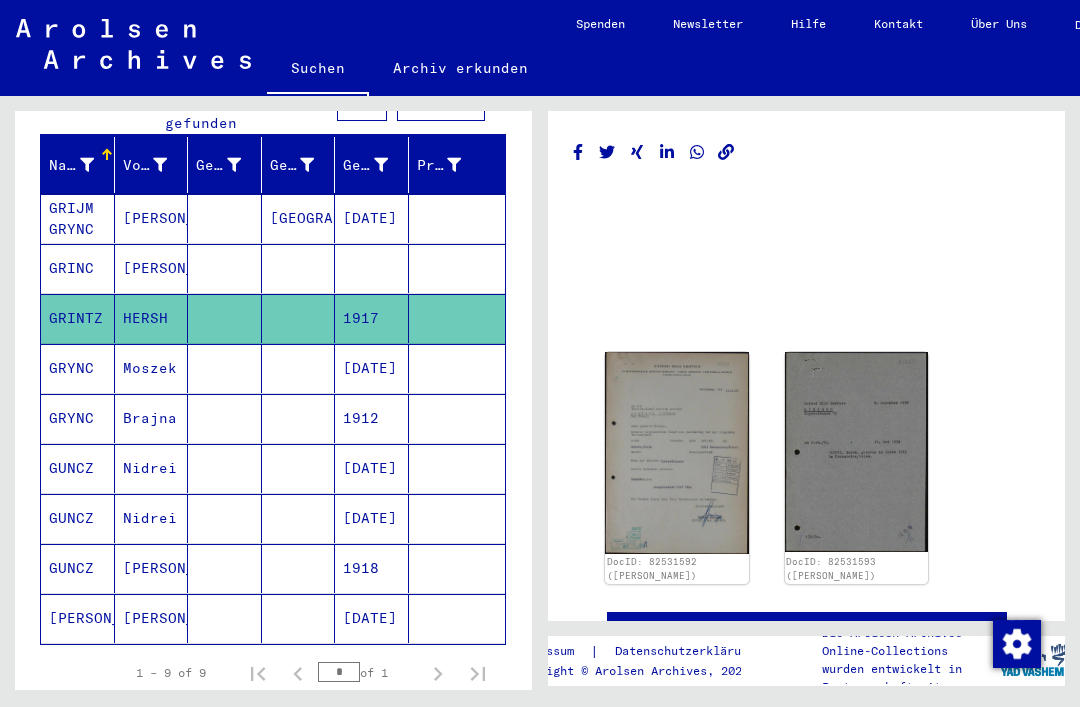 click on "Moszek" at bounding box center (152, 418) 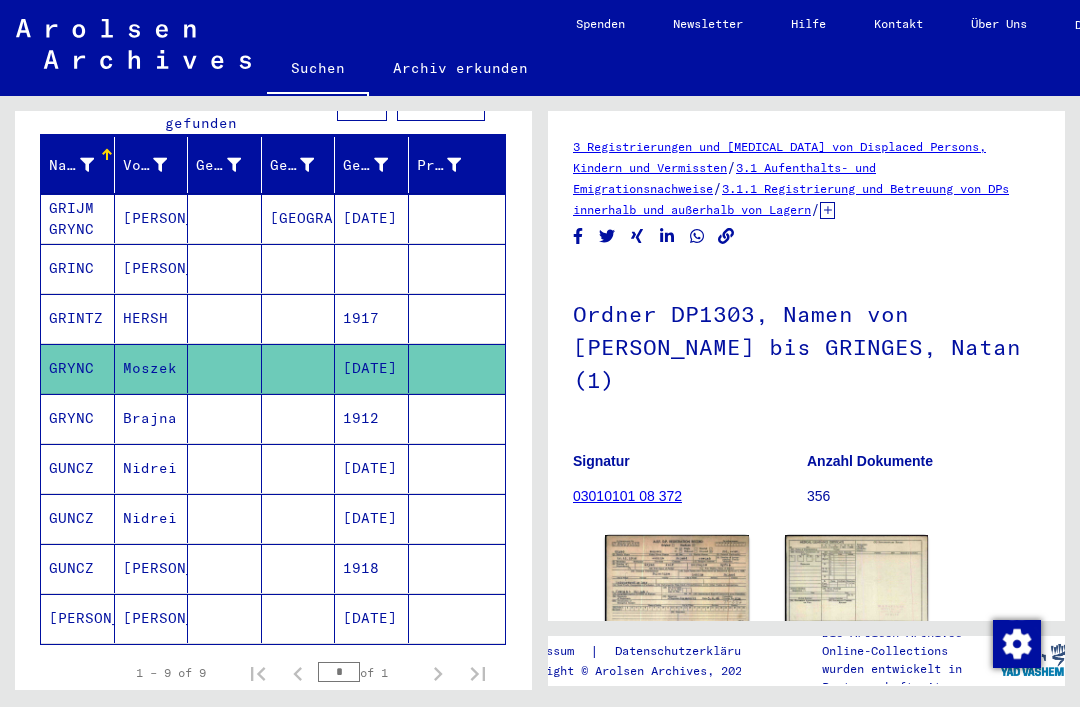 click 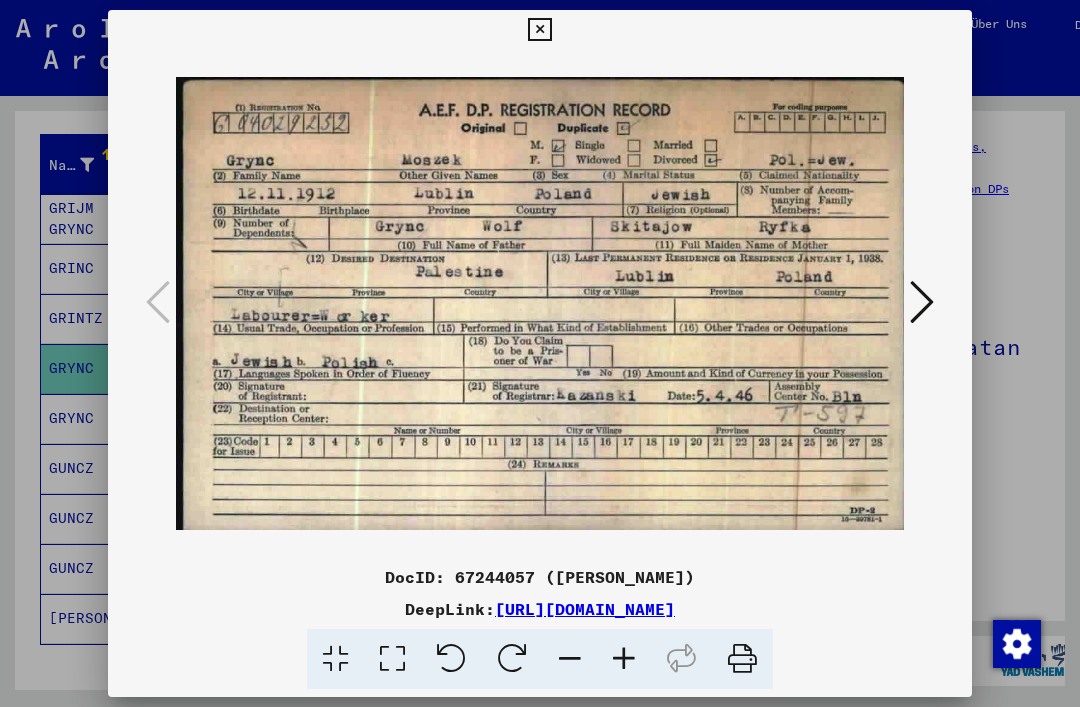 click at bounding box center (922, 302) 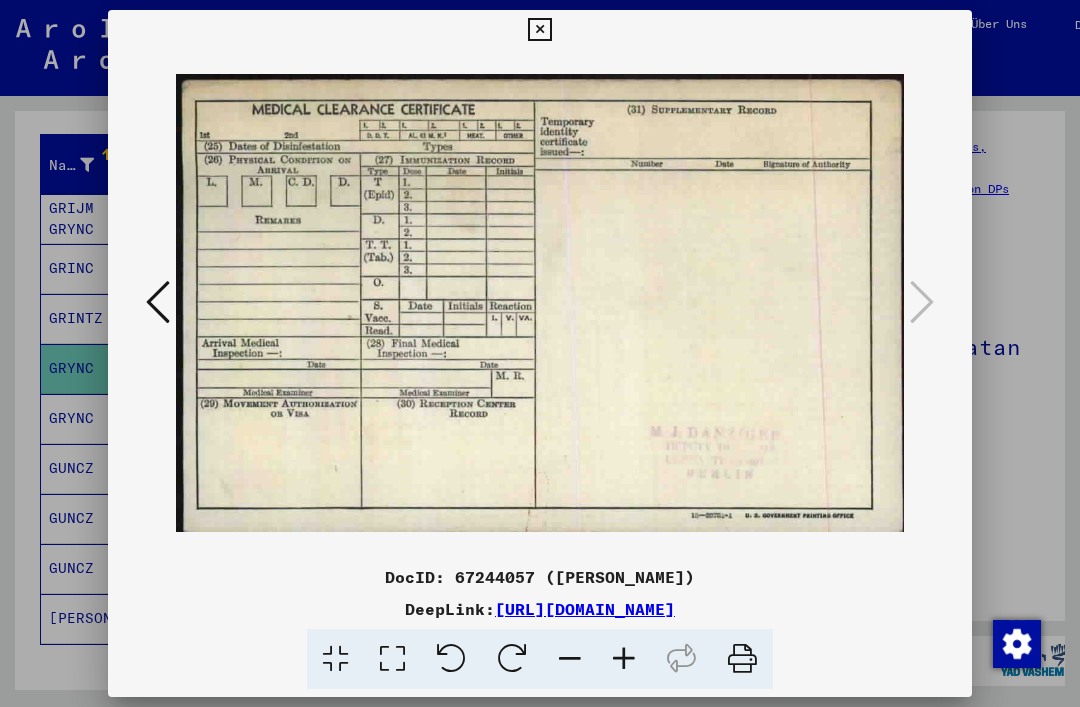 click at bounding box center (539, 30) 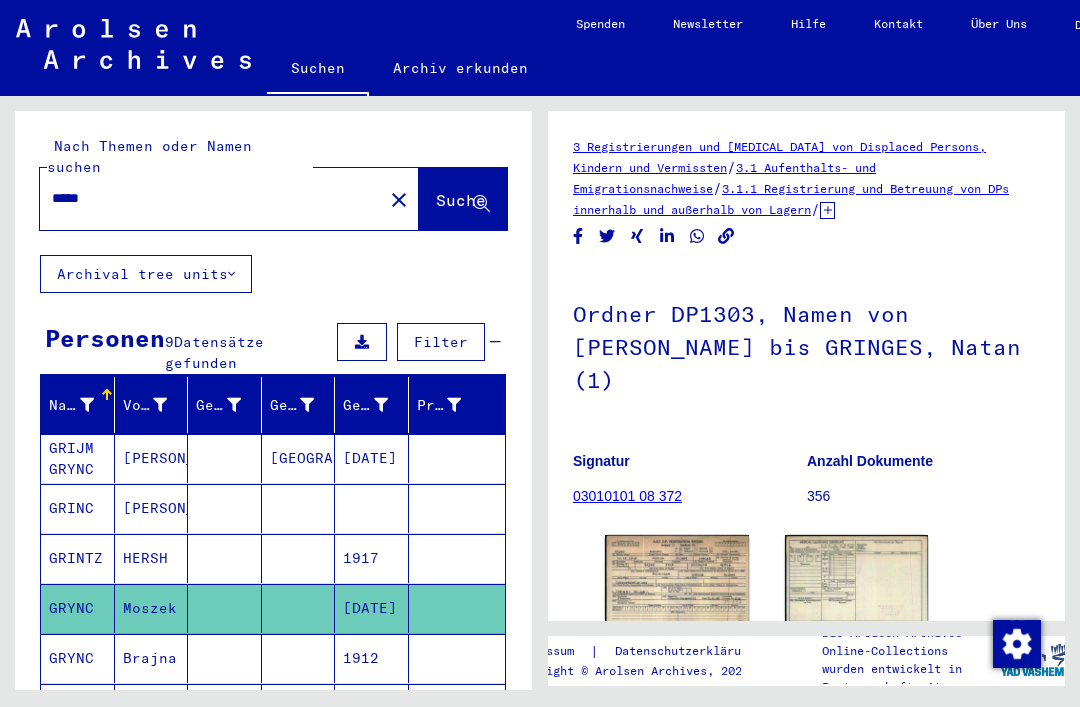 scroll, scrollTop: 0, scrollLeft: 0, axis: both 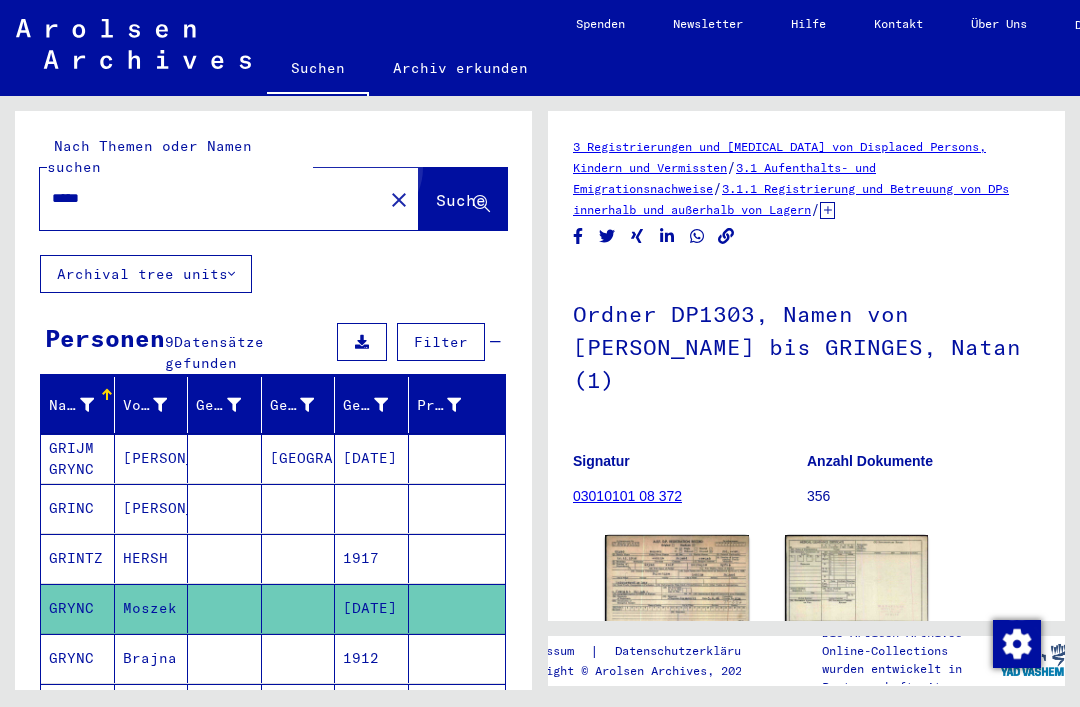click on "Suche" 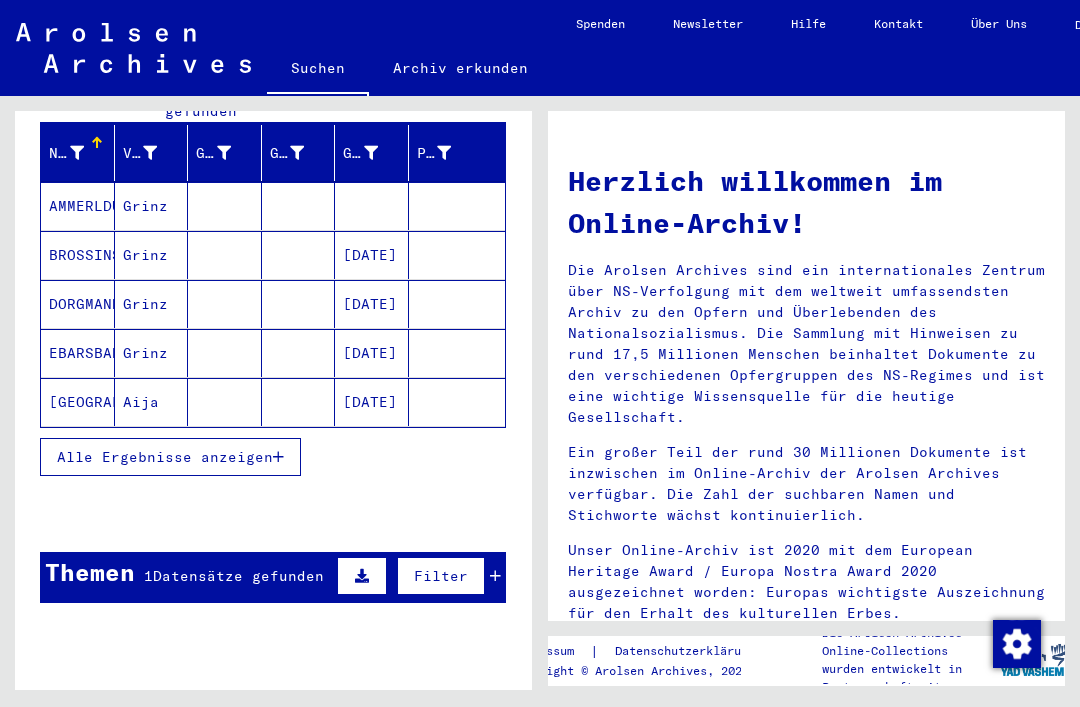 scroll, scrollTop: 252, scrollLeft: 0, axis: vertical 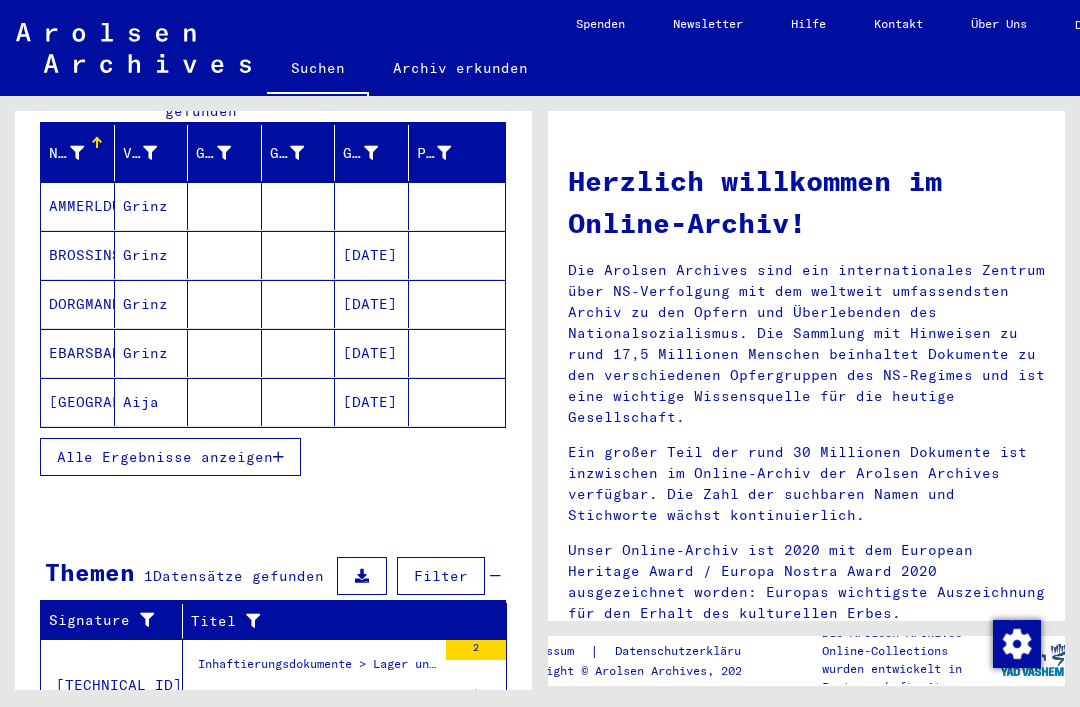 click on "Inhaftierungsdokumente > Lager und Ghettos > Konzentrationslager [GEOGRAPHIC_DATA] > Individuelle Unterlagen [GEOGRAPHIC_DATA] > Individuelle Häftlings Unterlagen - [GEOGRAPHIC_DATA] > [MEDICAL_DATA] mit Namen ab GRANDEMANGE" at bounding box center [317, 670] 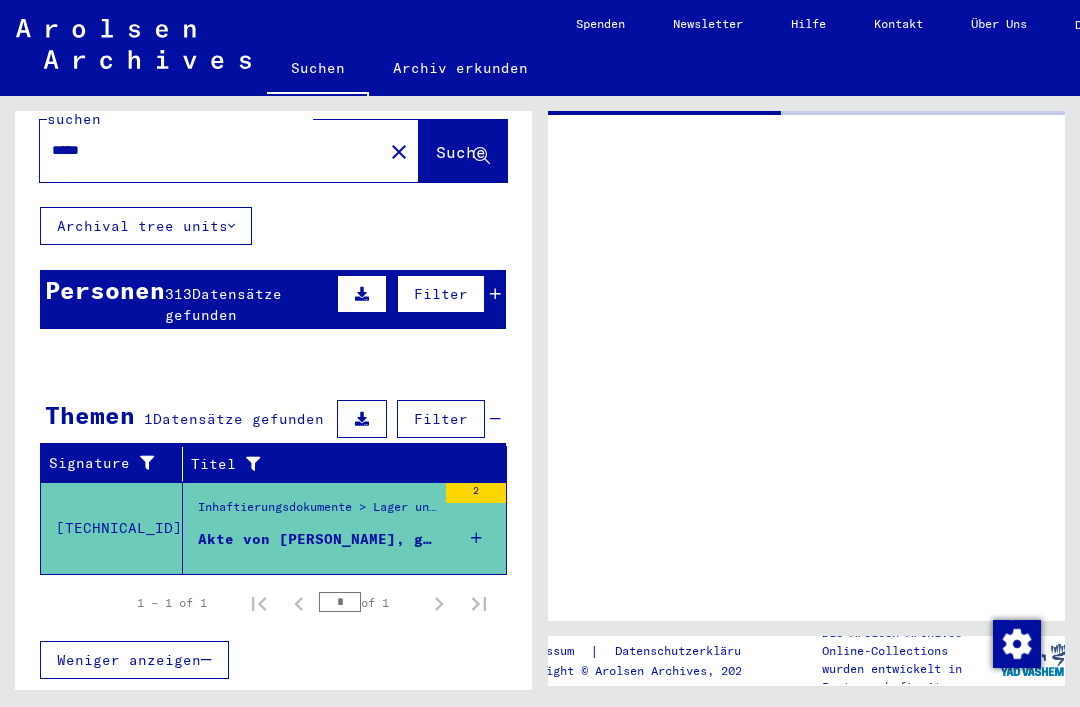 scroll, scrollTop: 0, scrollLeft: 0, axis: both 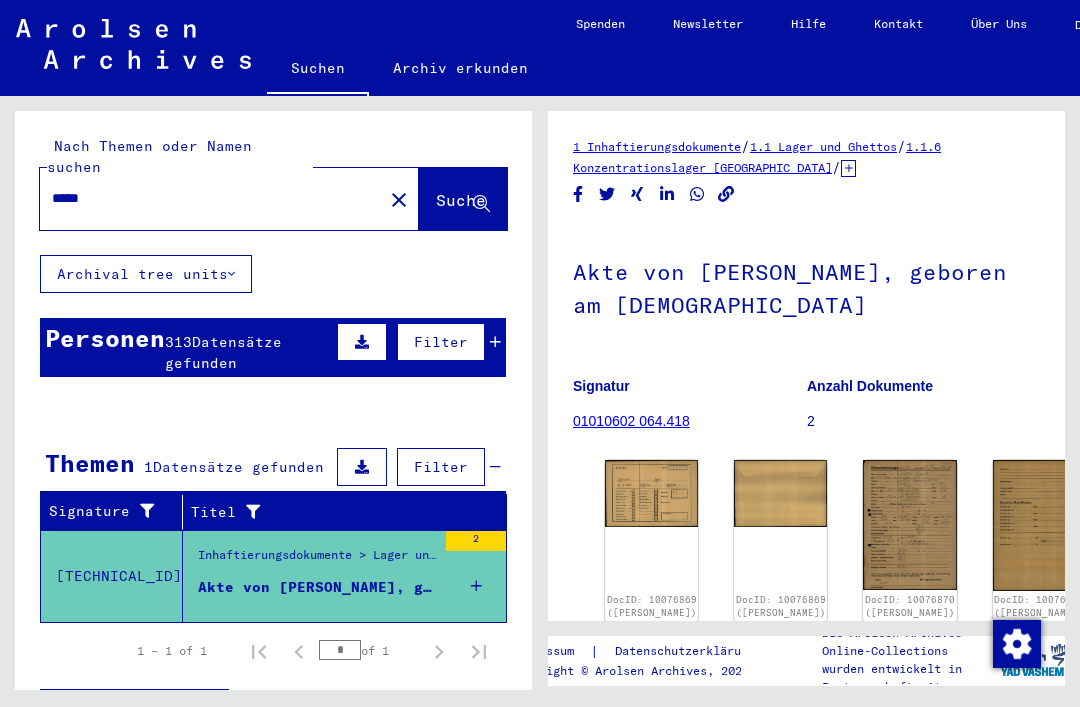 click on "*****" at bounding box center [211, 198] 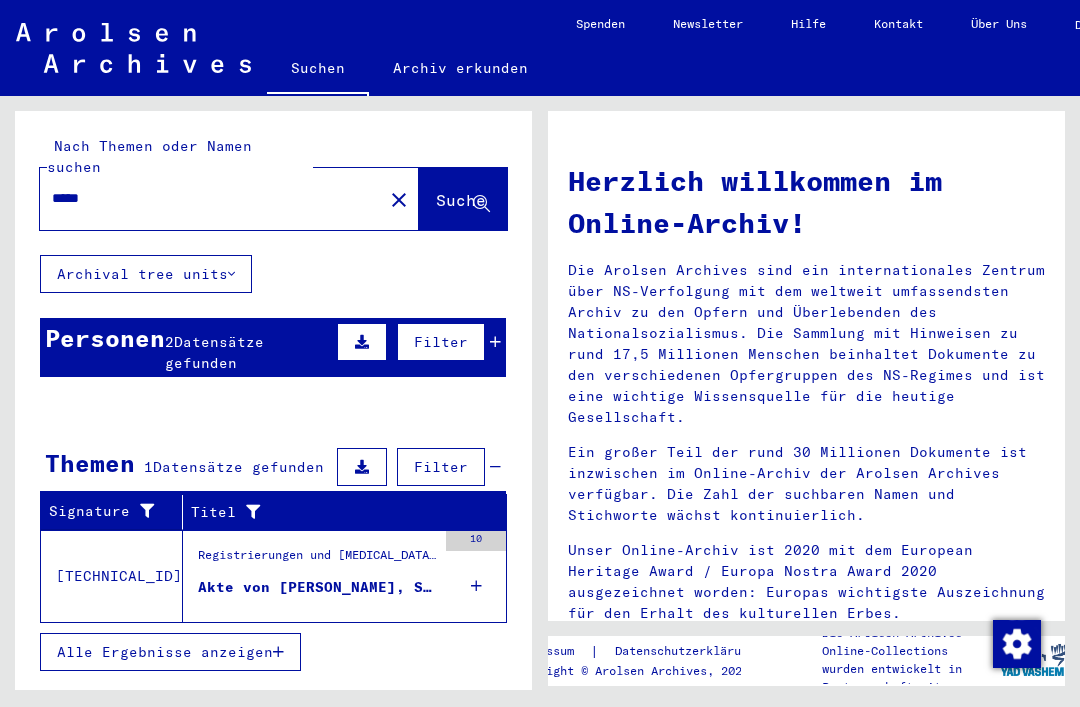 click on "Datensätze gefunden" at bounding box center (214, 352) 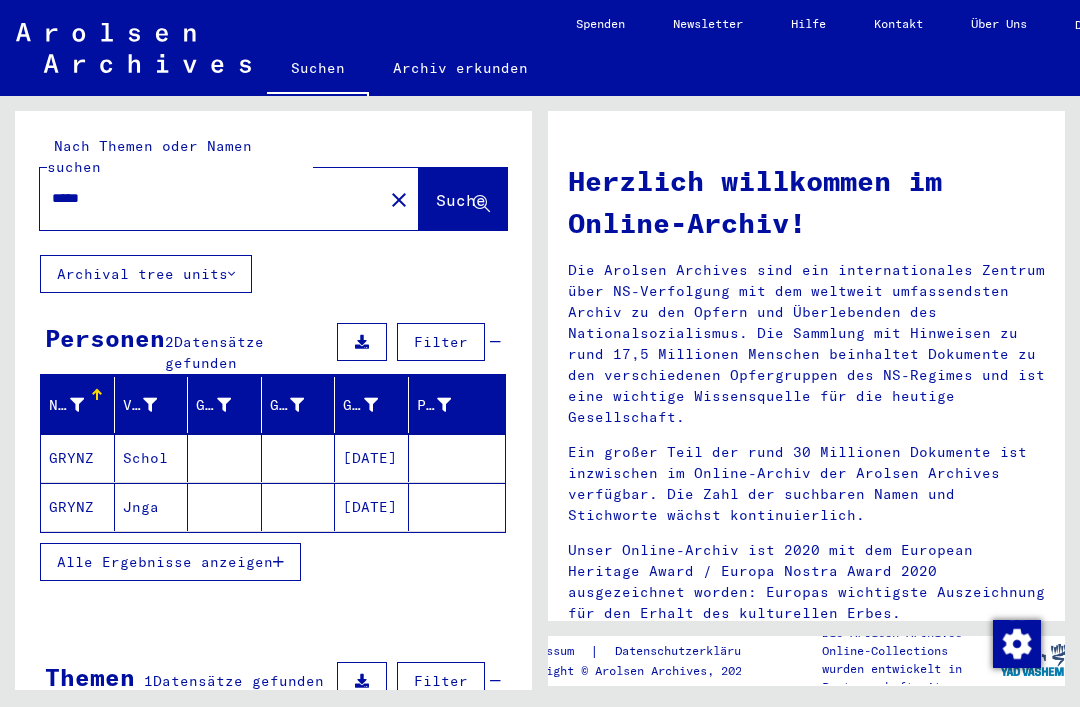 type on "*****" 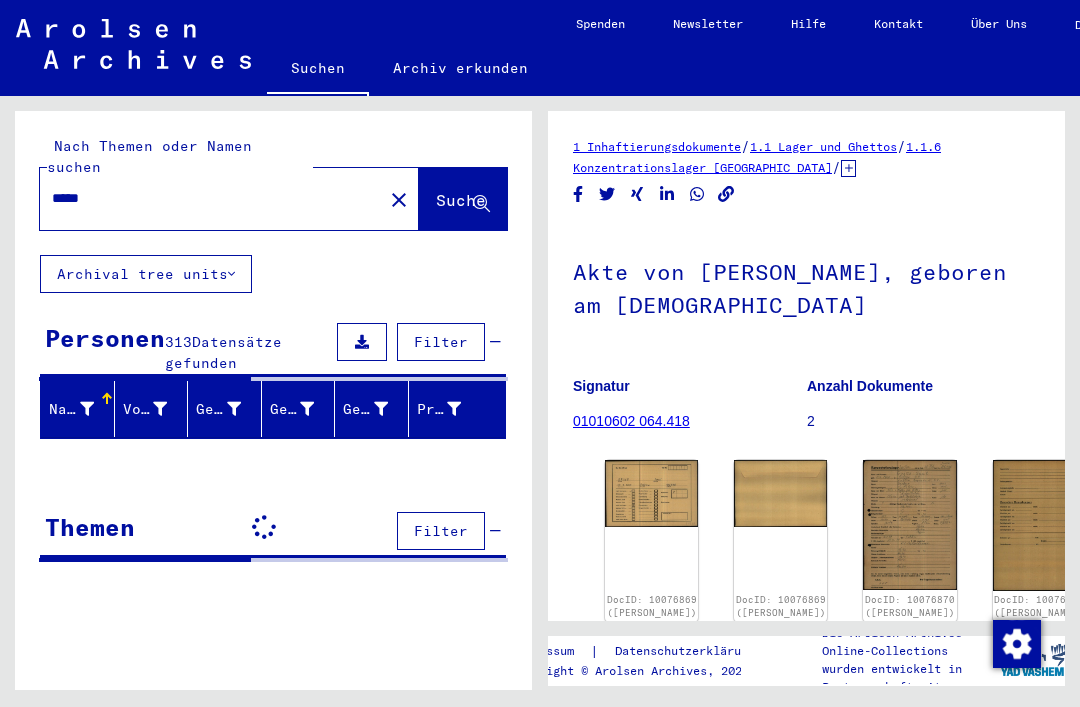 scroll, scrollTop: 0, scrollLeft: 0, axis: both 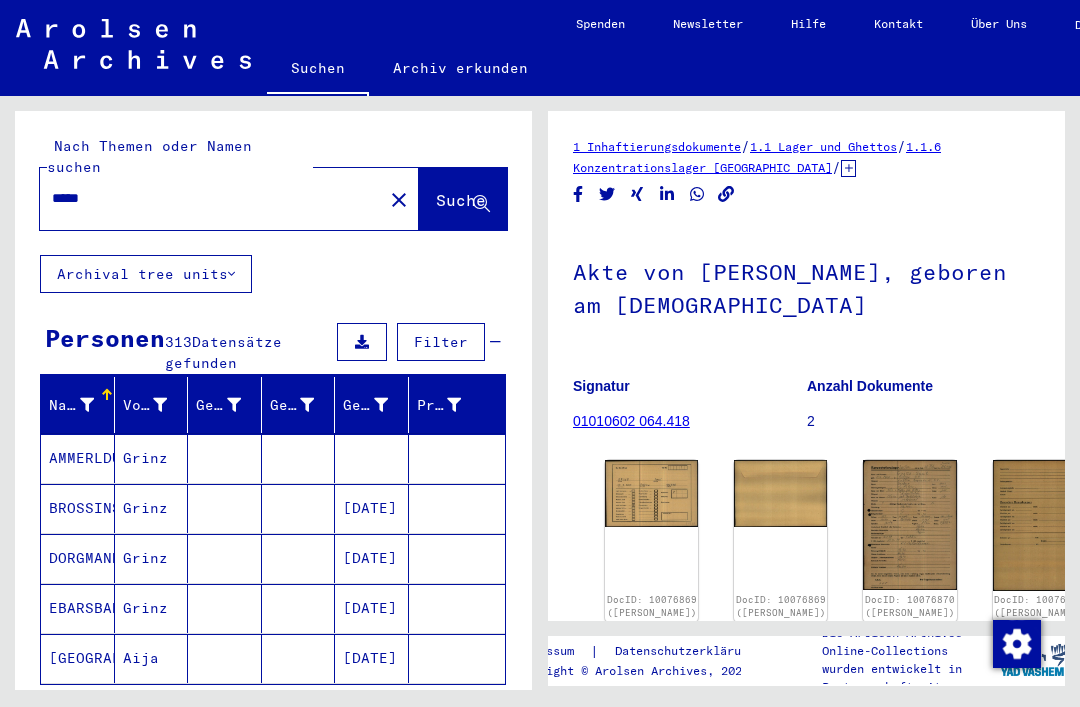 click 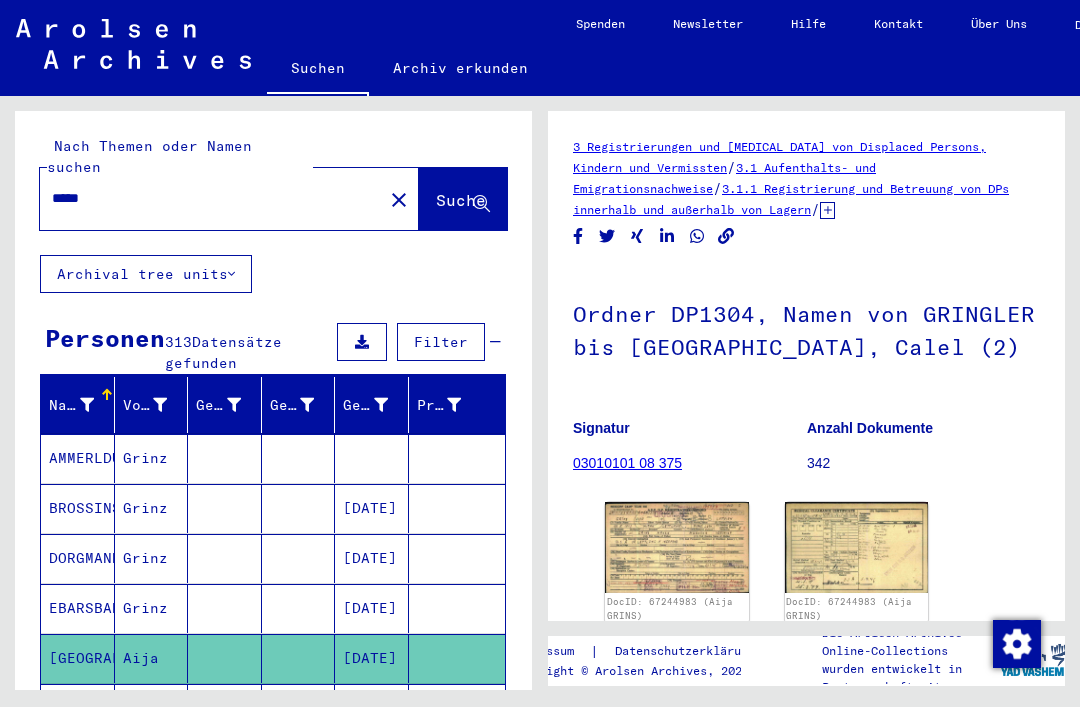 scroll, scrollTop: 0, scrollLeft: 0, axis: both 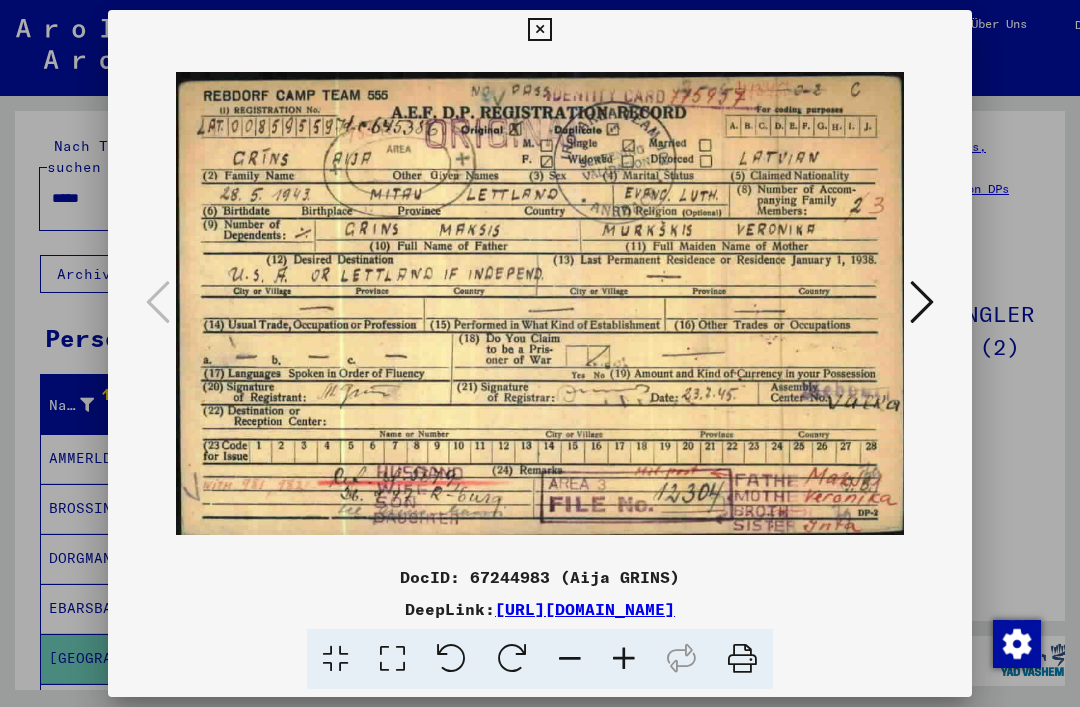 click at bounding box center (539, 30) 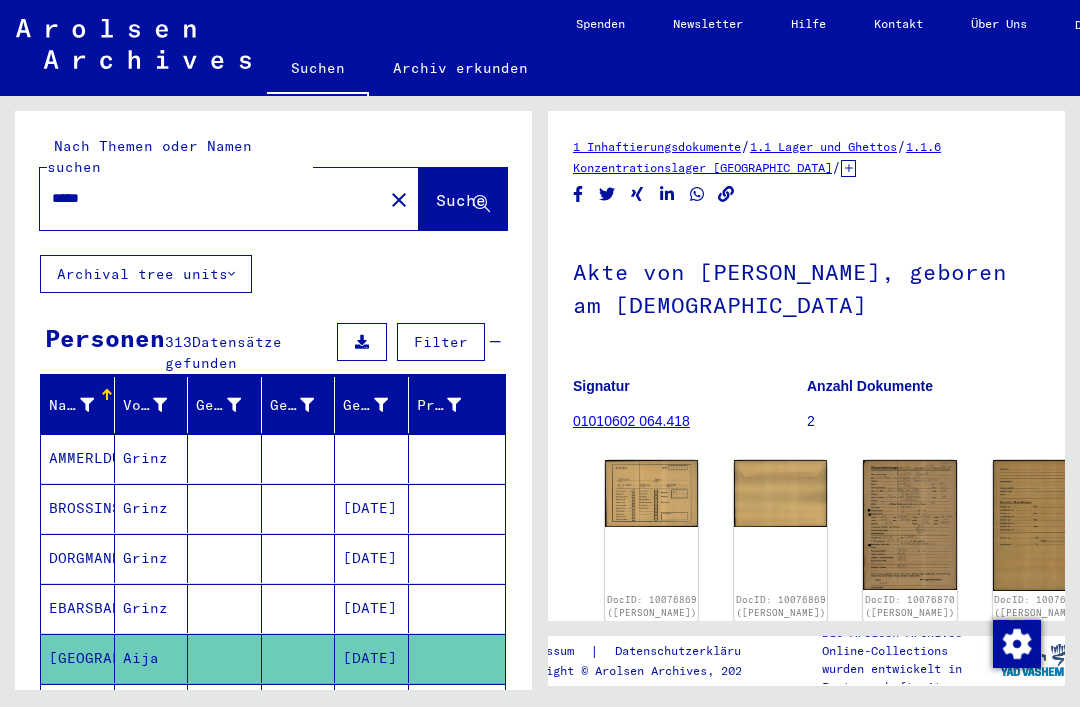 scroll, scrollTop: 0, scrollLeft: 0, axis: both 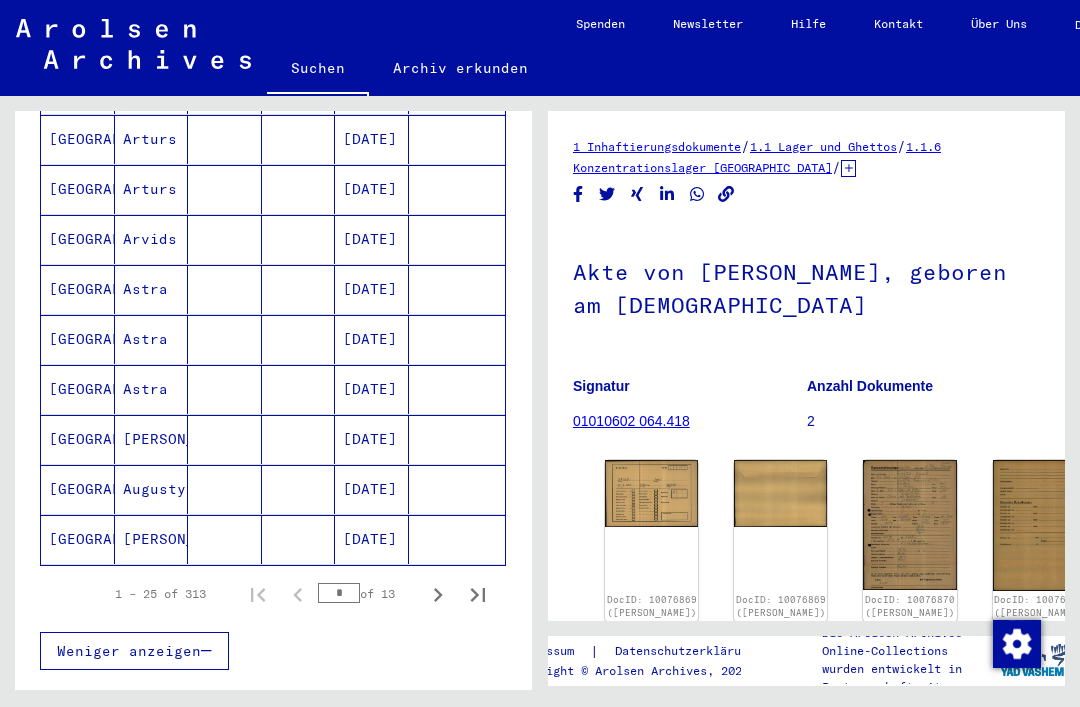 click 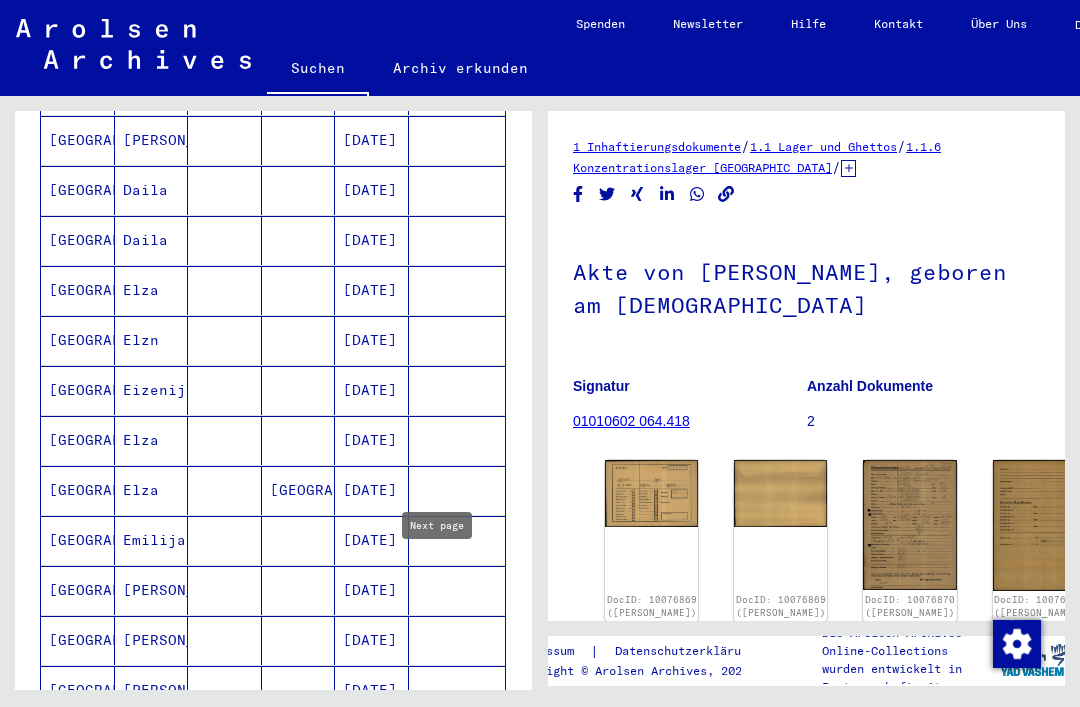scroll, scrollTop: 519, scrollLeft: 0, axis: vertical 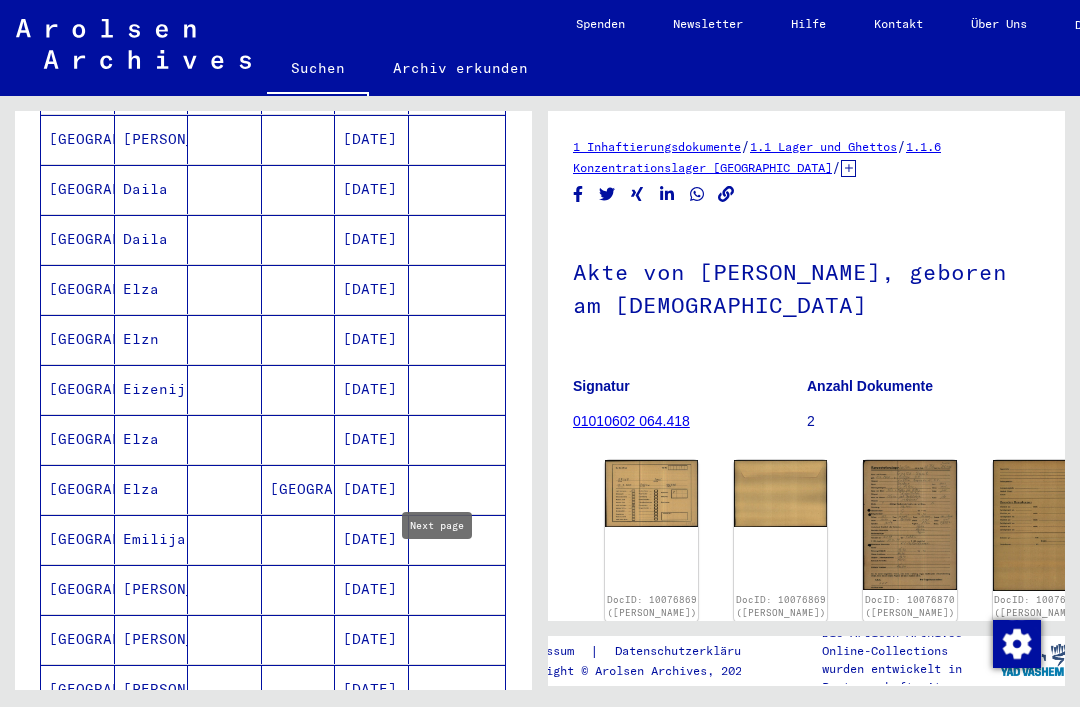 click on "[DATE]" at bounding box center [372, 339] 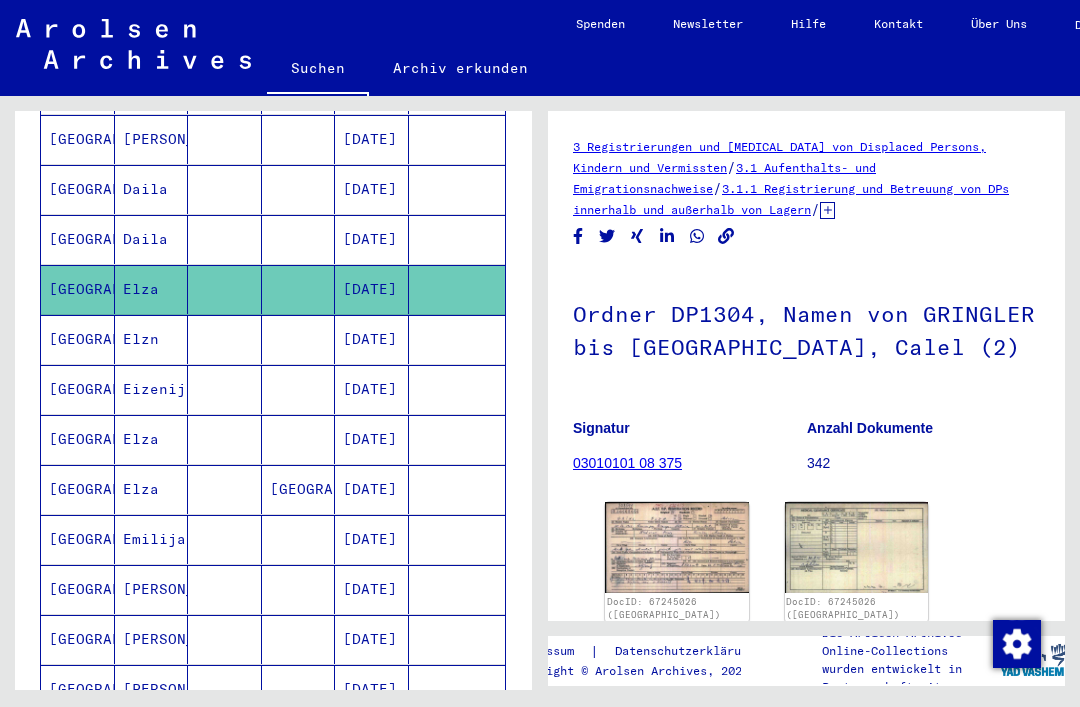 scroll, scrollTop: 0, scrollLeft: 0, axis: both 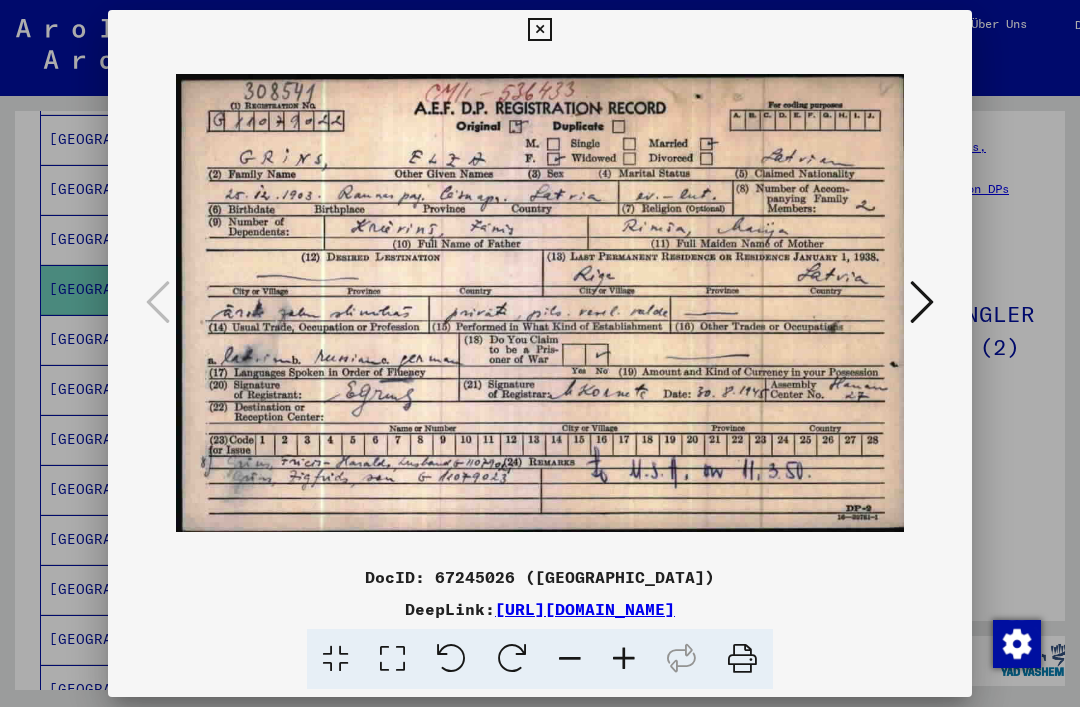 click at bounding box center (539, 30) 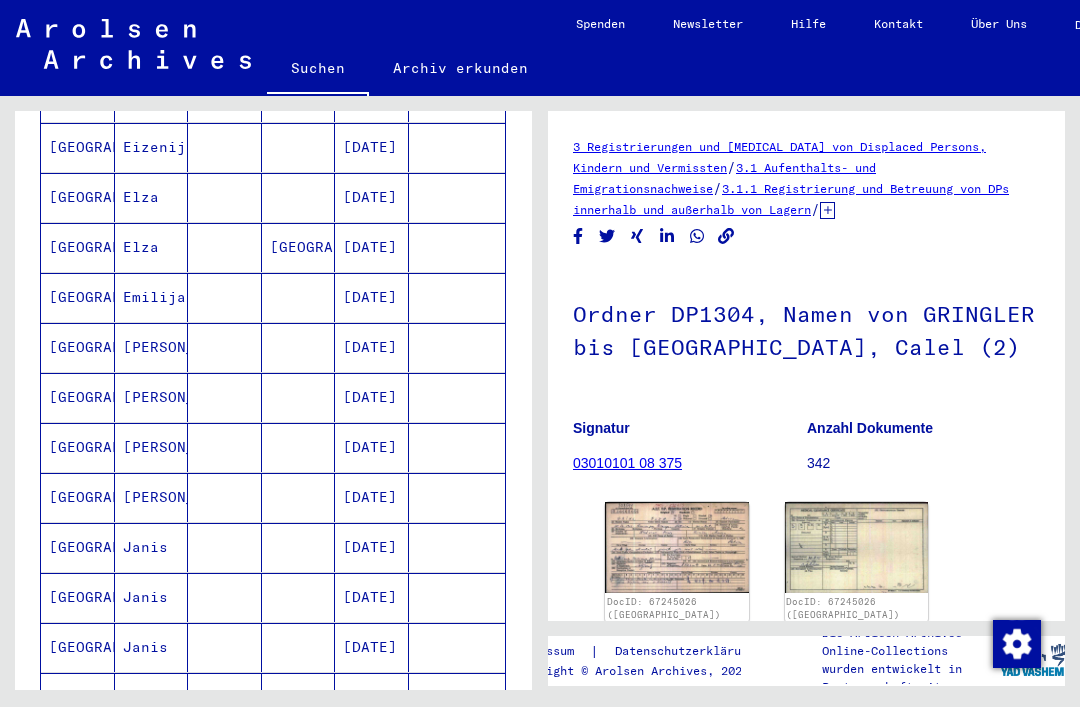 scroll, scrollTop: 763, scrollLeft: 0, axis: vertical 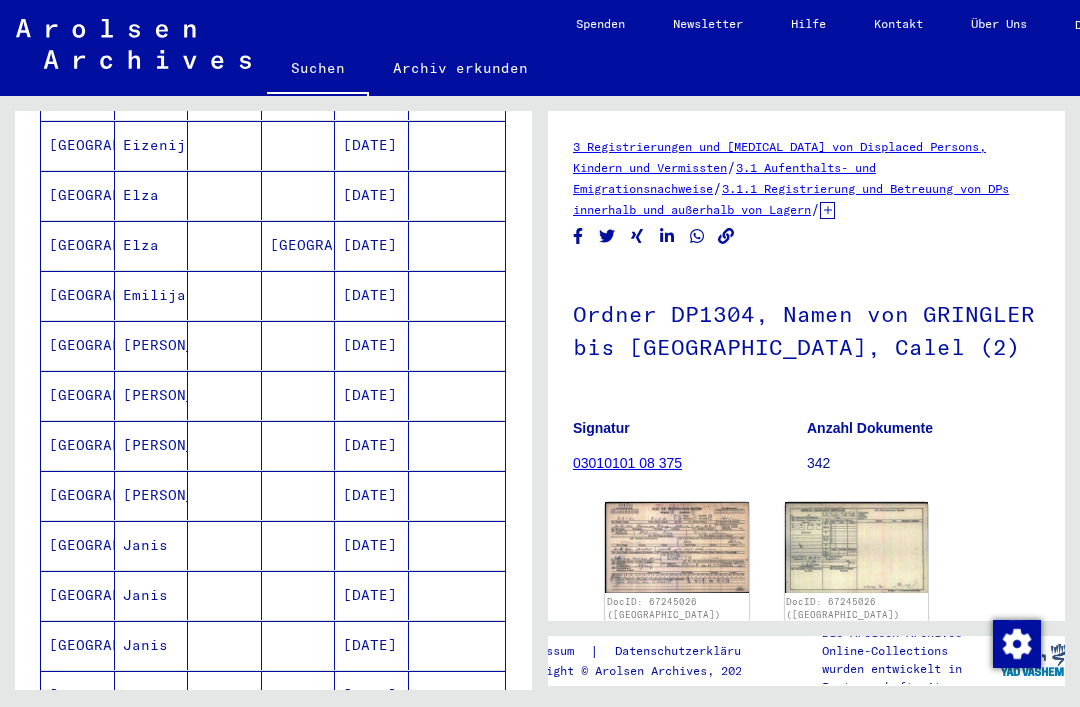 click on "[PERSON_NAME]" at bounding box center [152, 495] 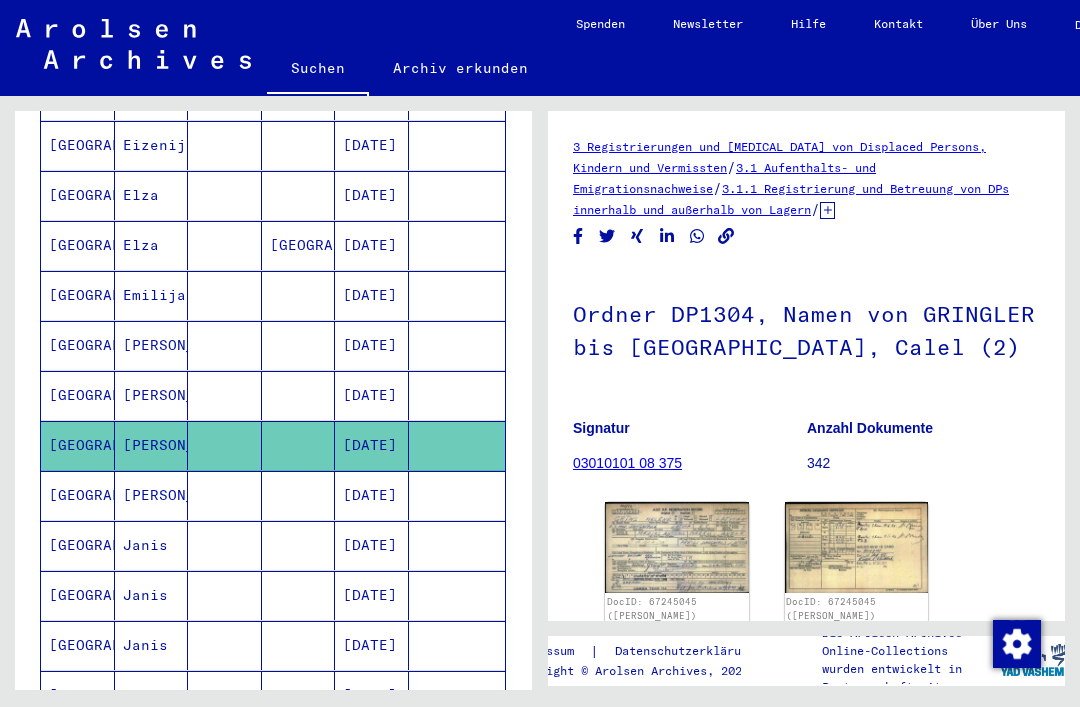 scroll, scrollTop: 0, scrollLeft: 0, axis: both 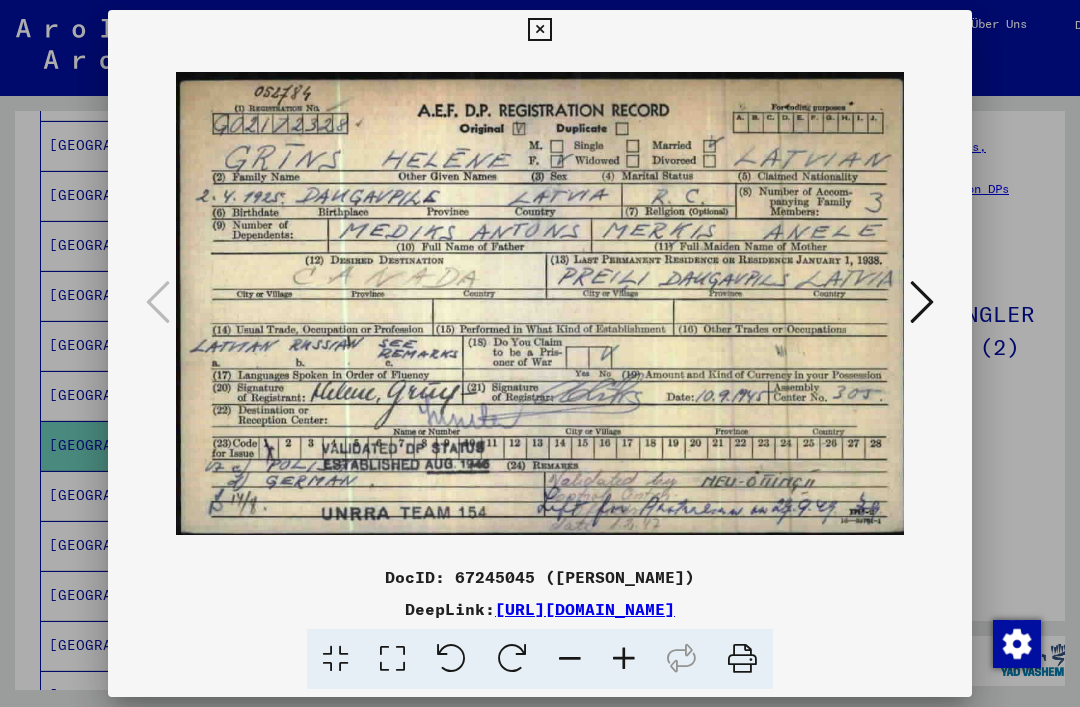 click at bounding box center [539, 30] 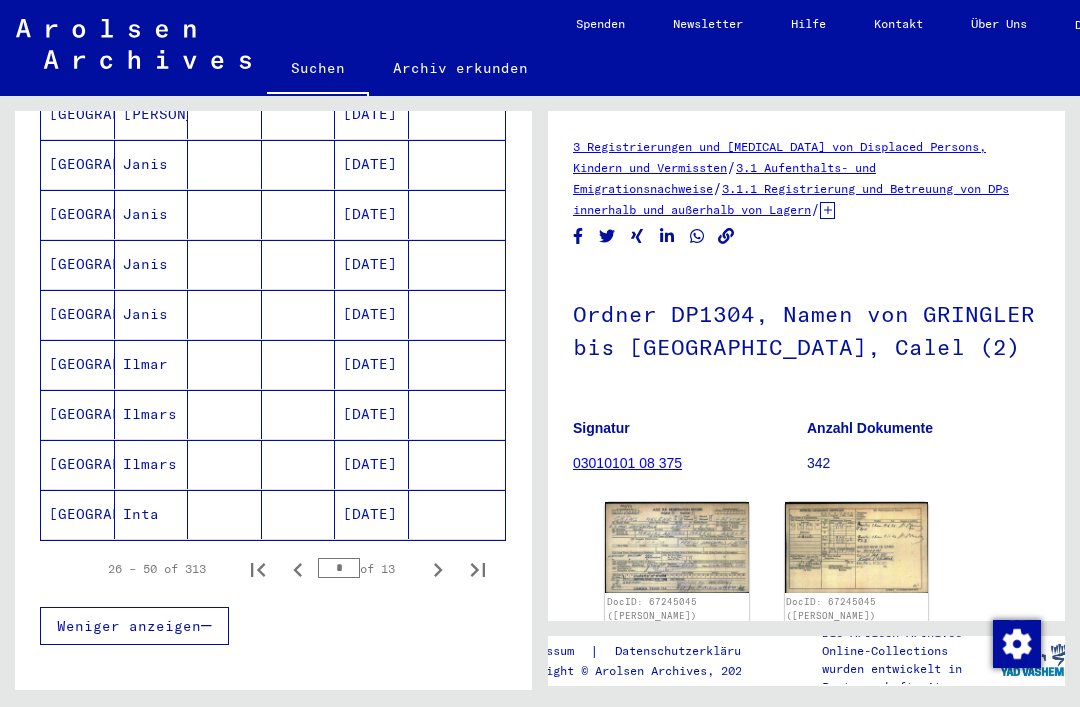 scroll, scrollTop: 1145, scrollLeft: 0, axis: vertical 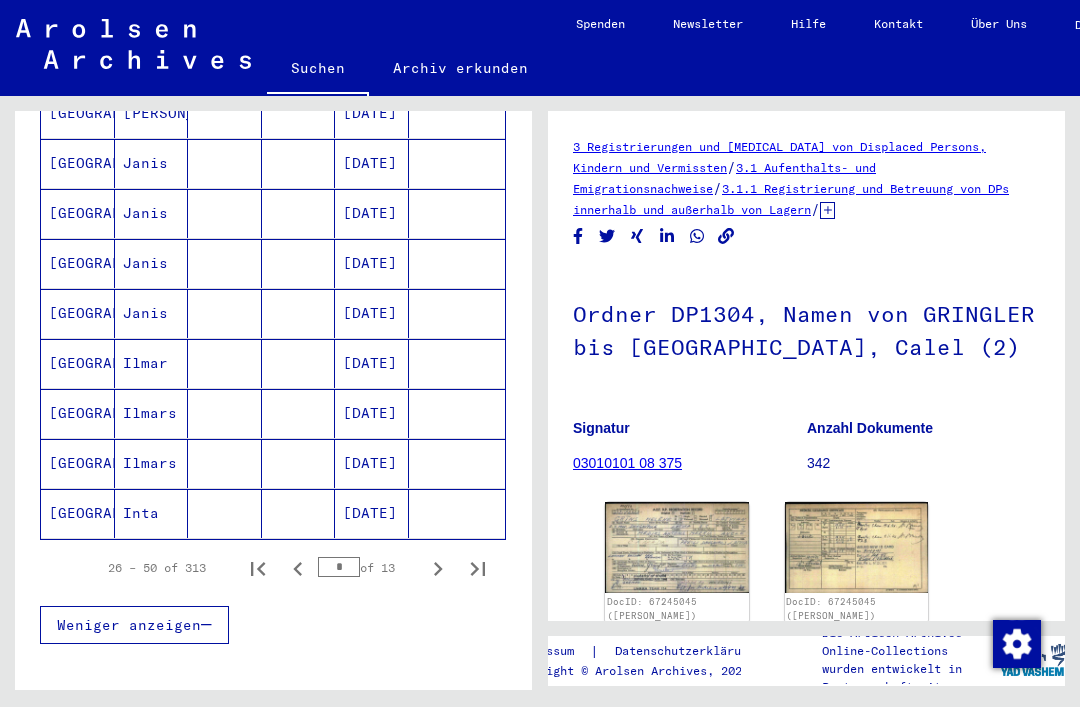 click on "Inta" 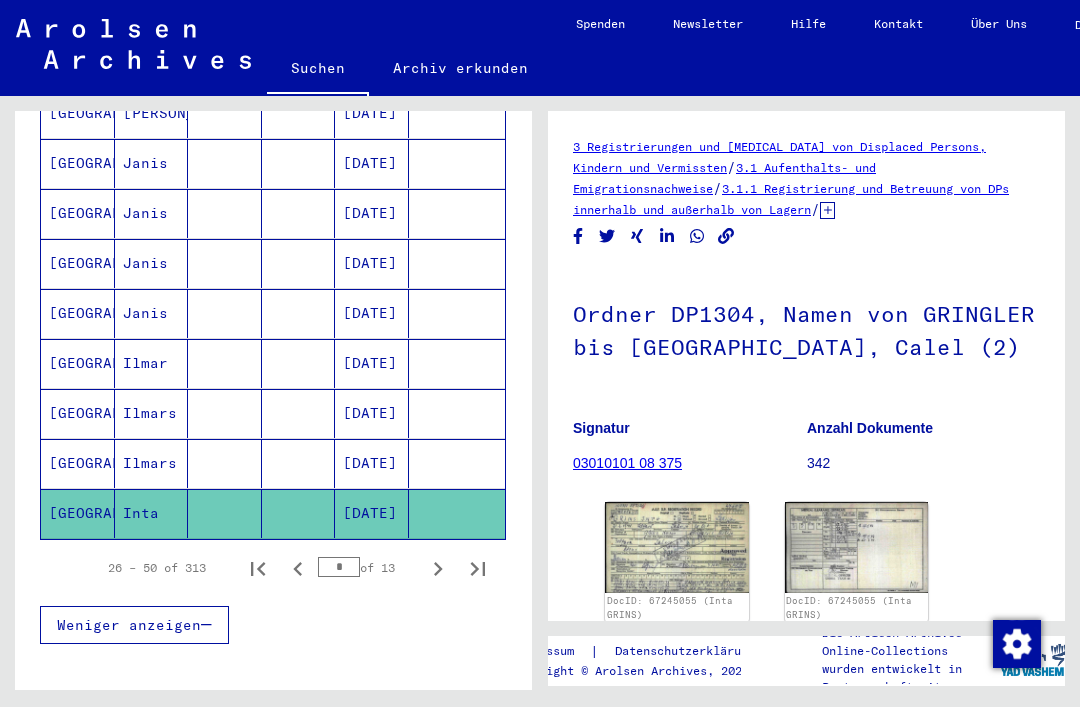 scroll, scrollTop: 0, scrollLeft: 0, axis: both 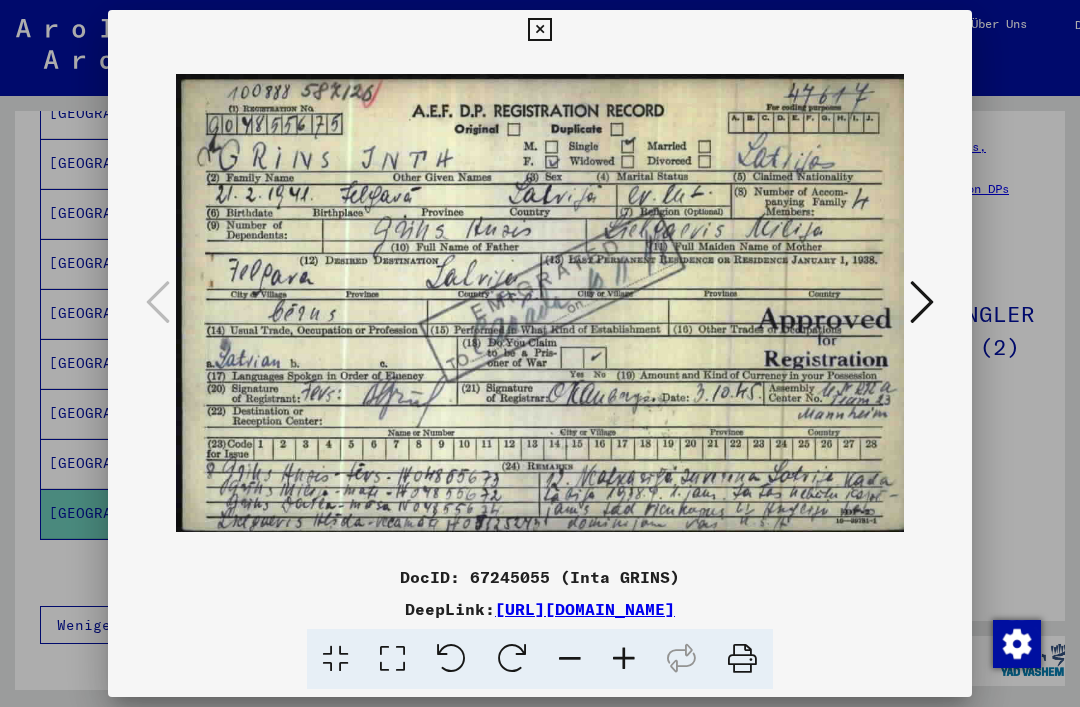 click at bounding box center (539, 30) 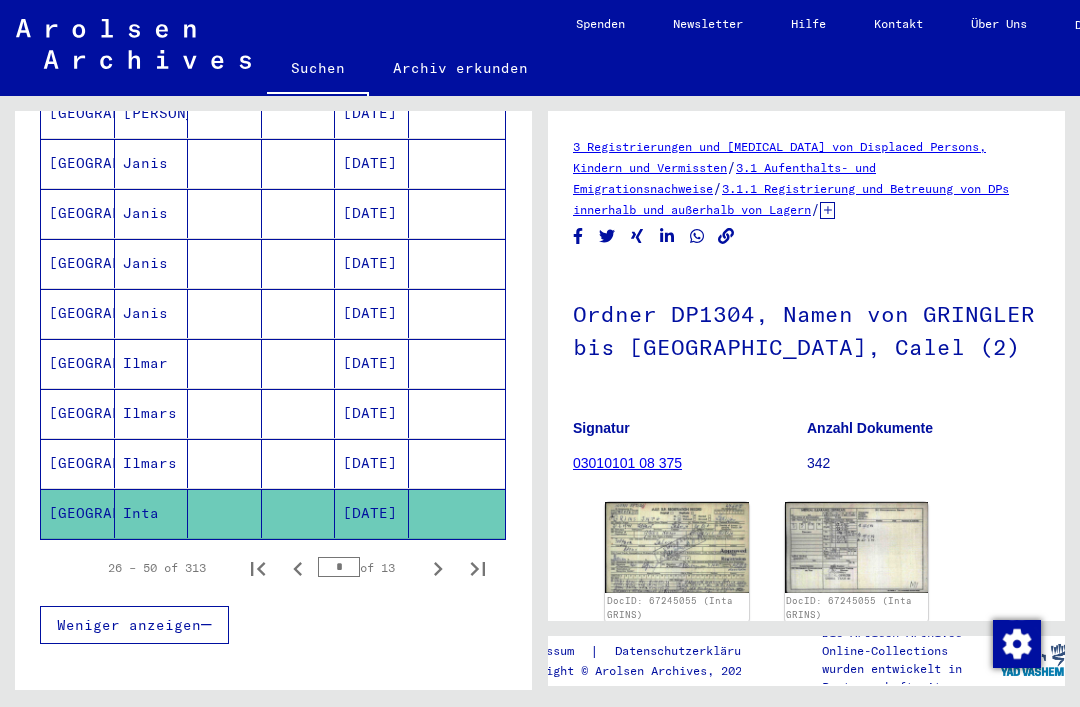 click 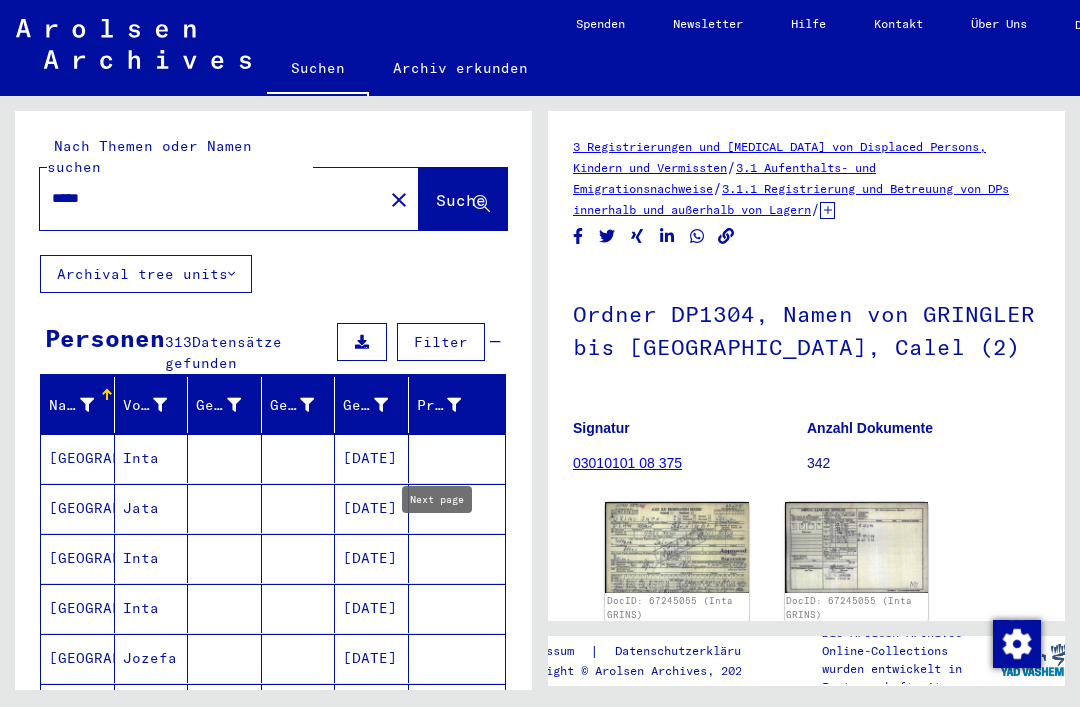 scroll, scrollTop: 0, scrollLeft: 0, axis: both 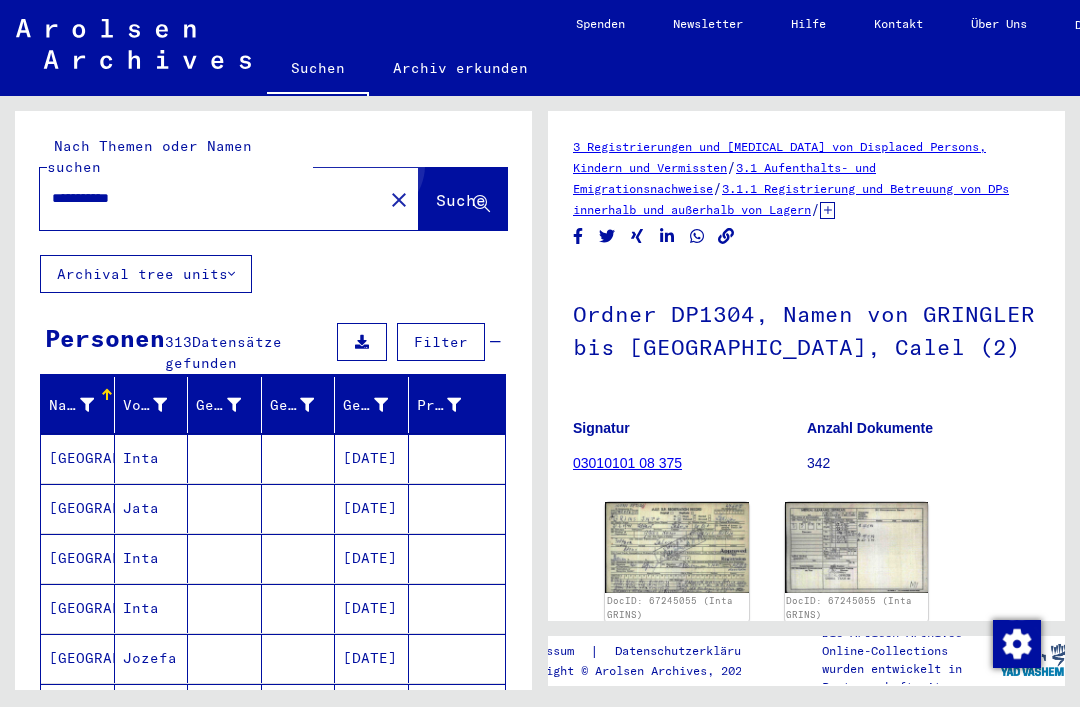 click on "Suche" 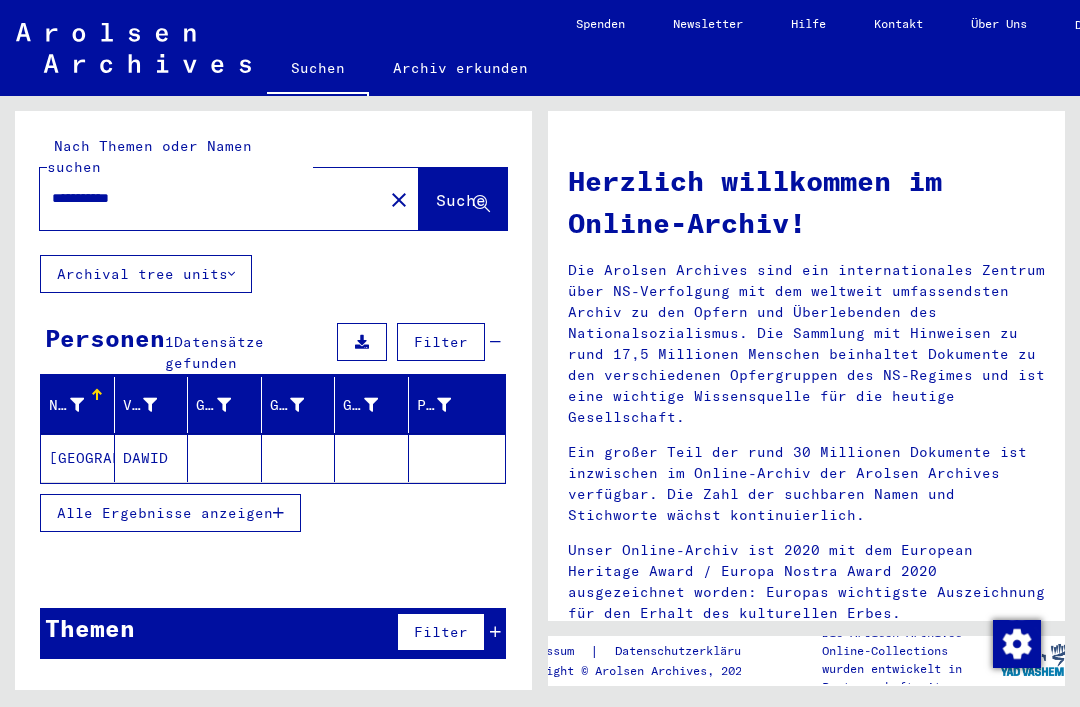 click on "DAWID" 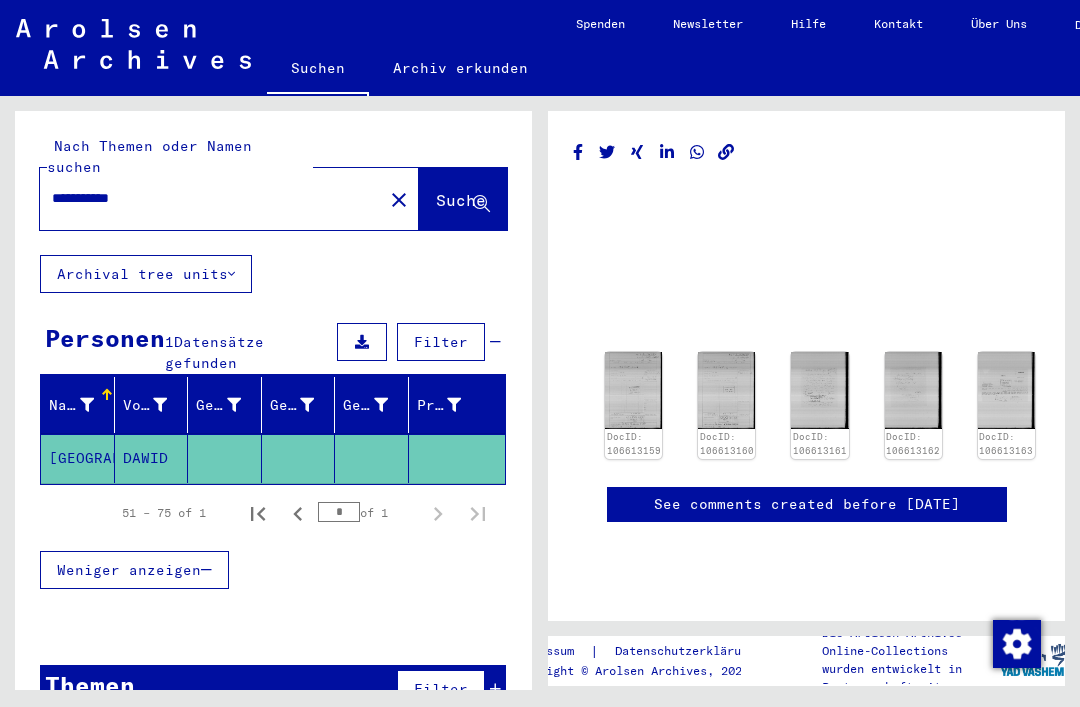 scroll, scrollTop: 0, scrollLeft: 0, axis: both 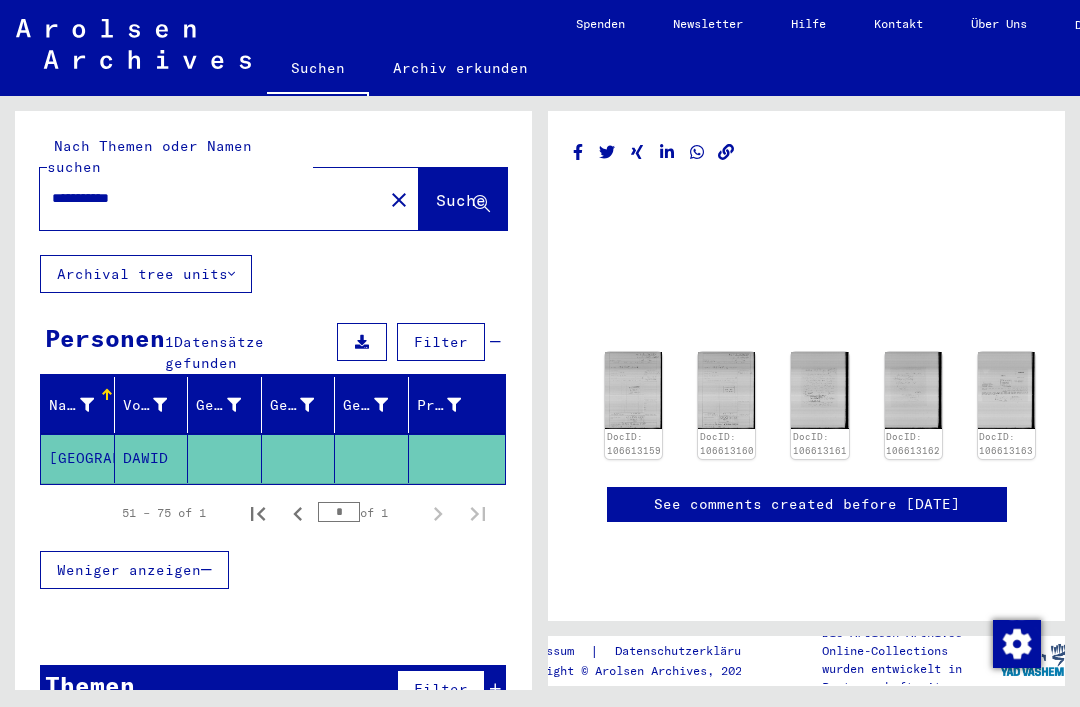 click 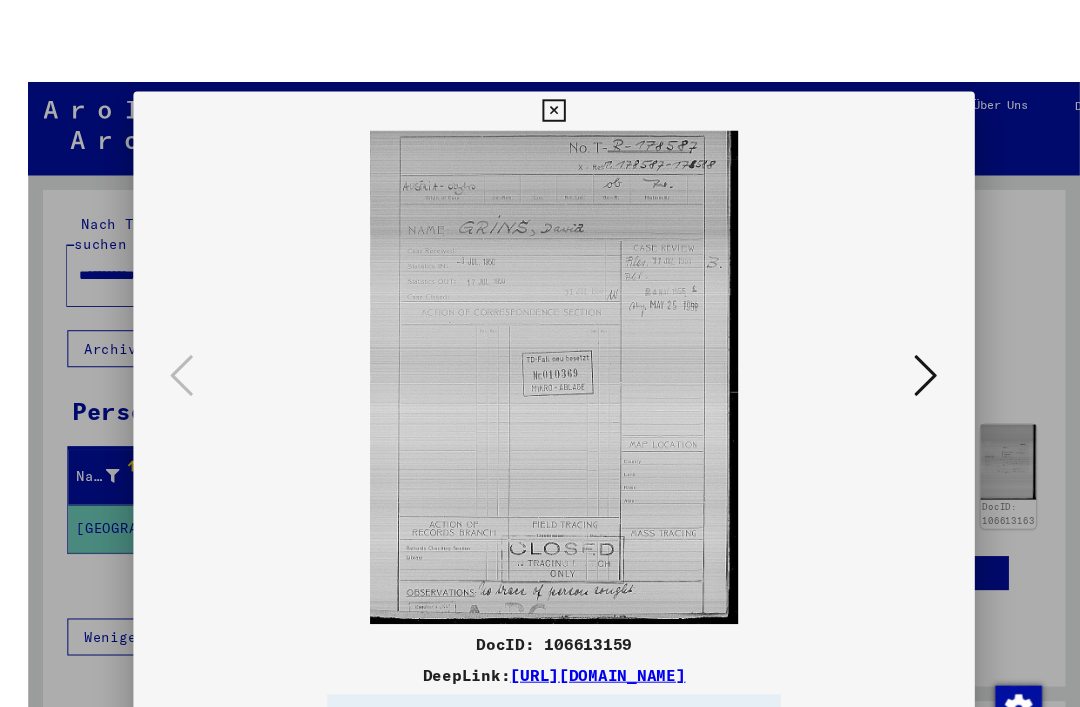 scroll, scrollTop: 42, scrollLeft: 0, axis: vertical 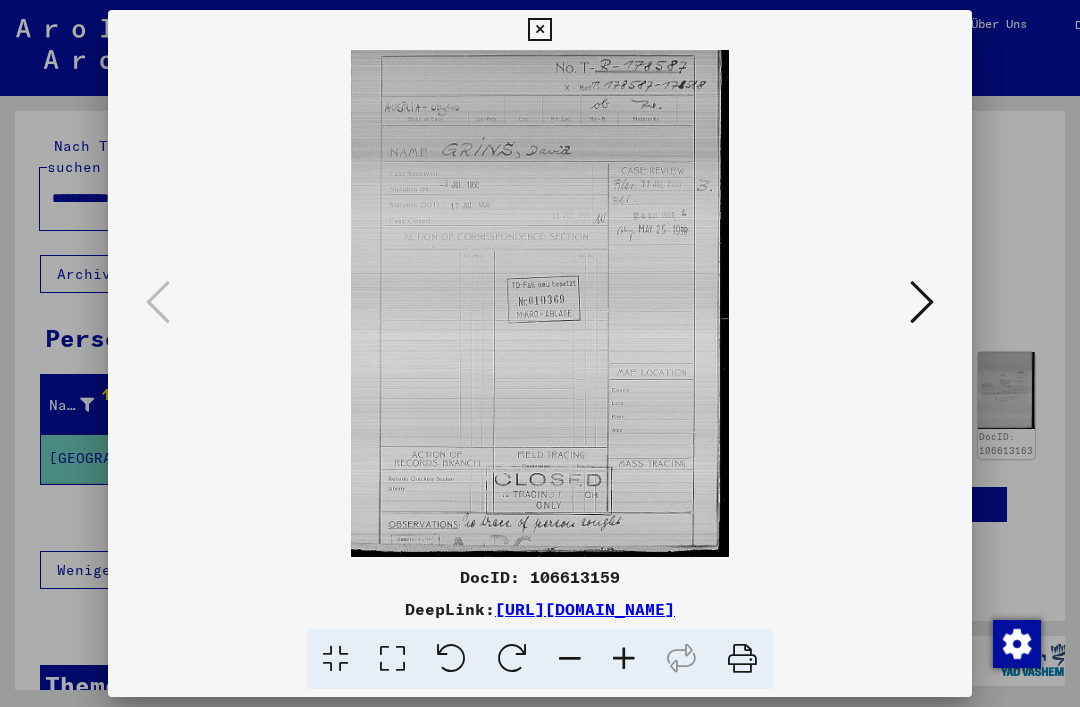 click at bounding box center [922, 302] 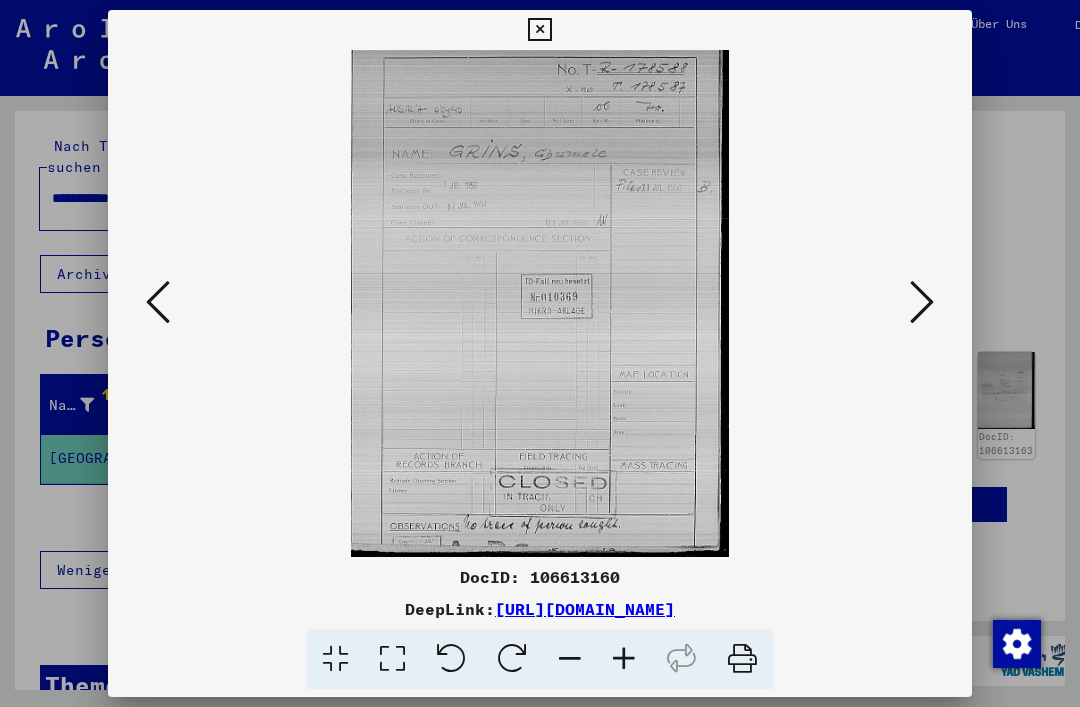 click at bounding box center [922, 302] 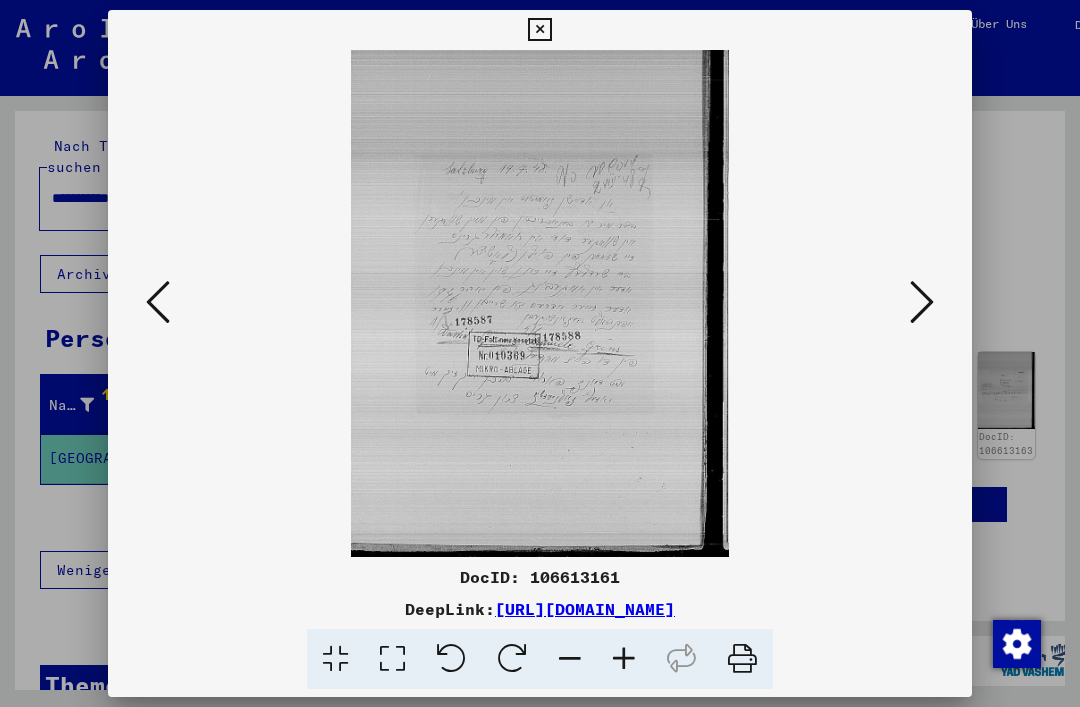 click at bounding box center (922, 302) 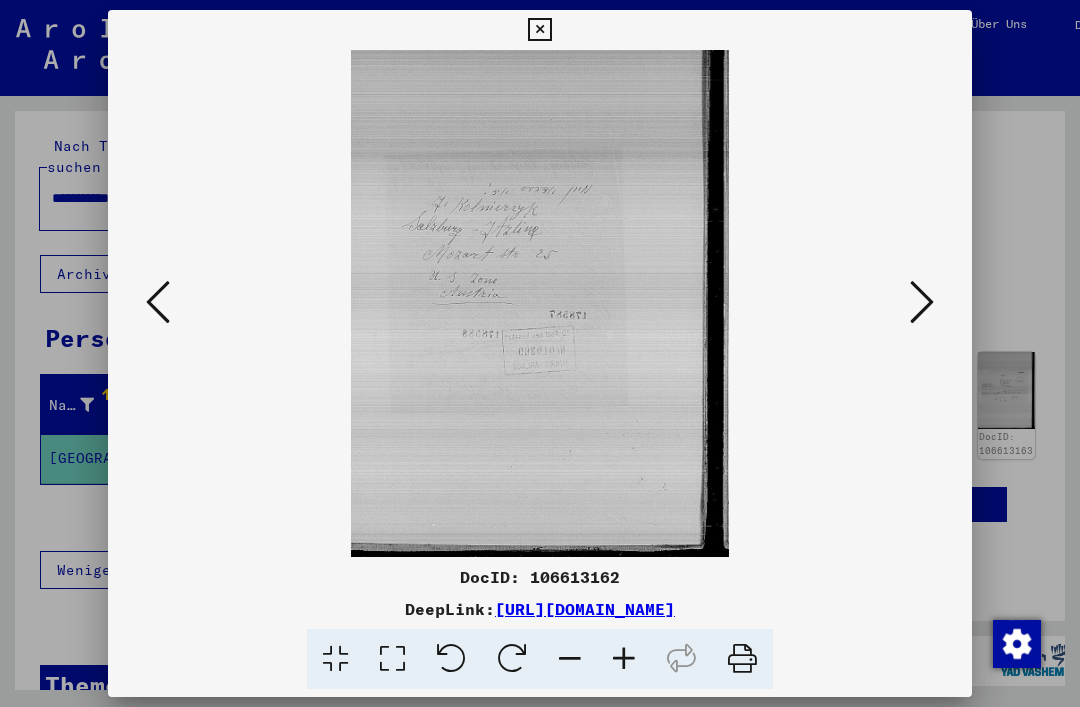 click at bounding box center [922, 302] 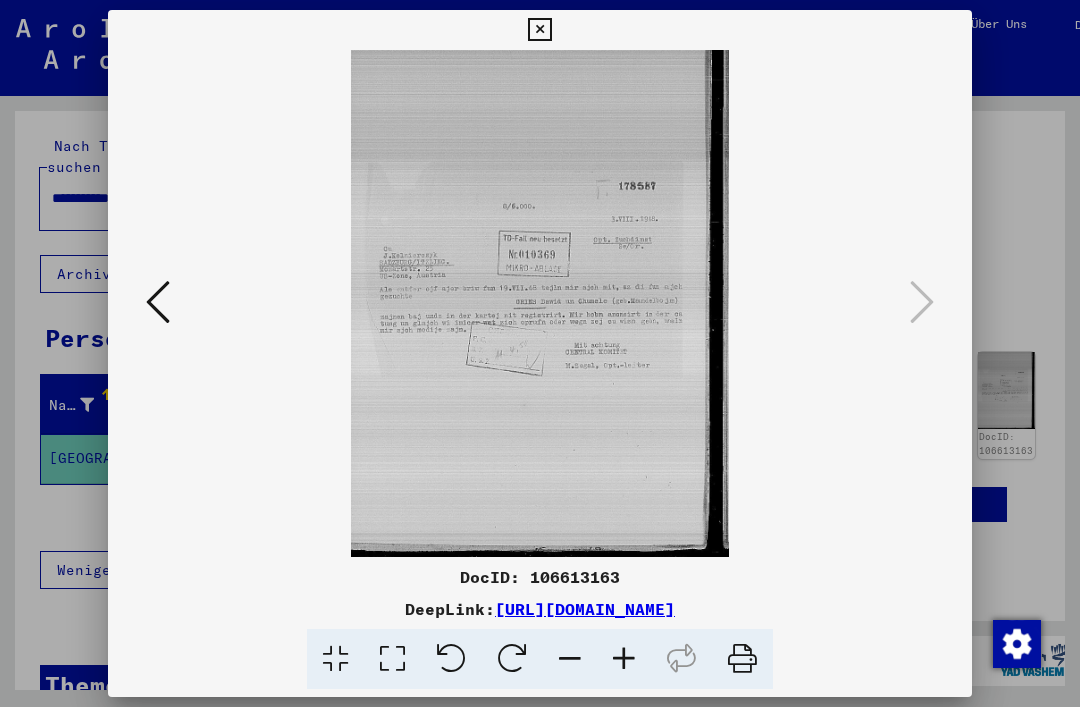 click at bounding box center (539, 30) 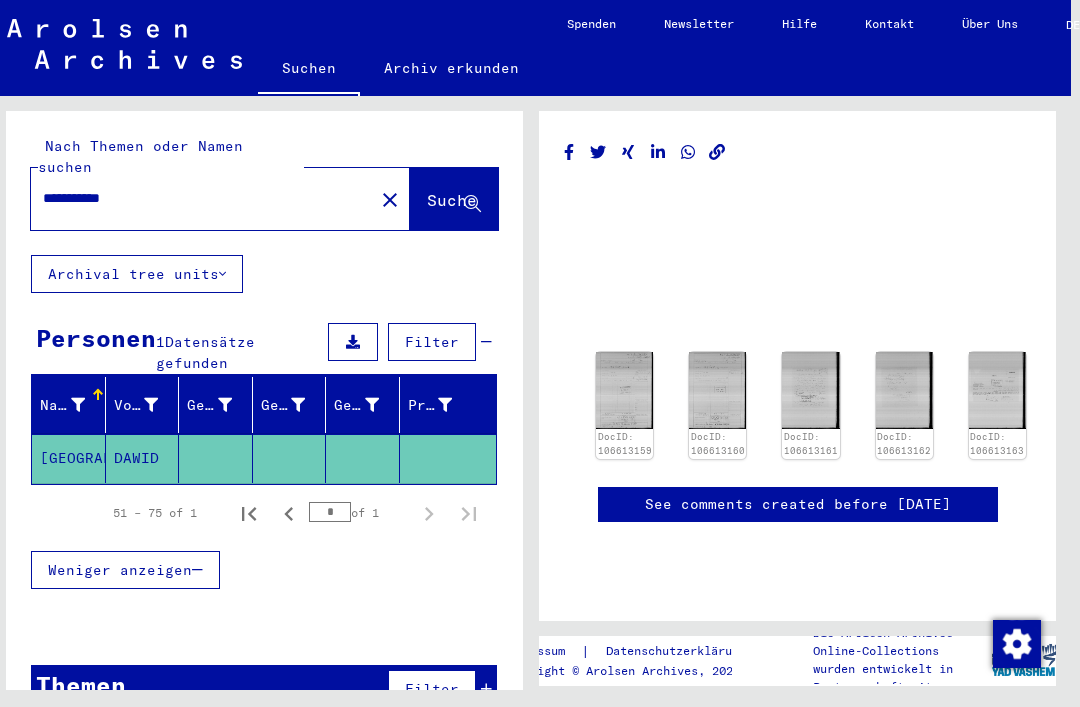 scroll, scrollTop: 0, scrollLeft: 10, axis: horizontal 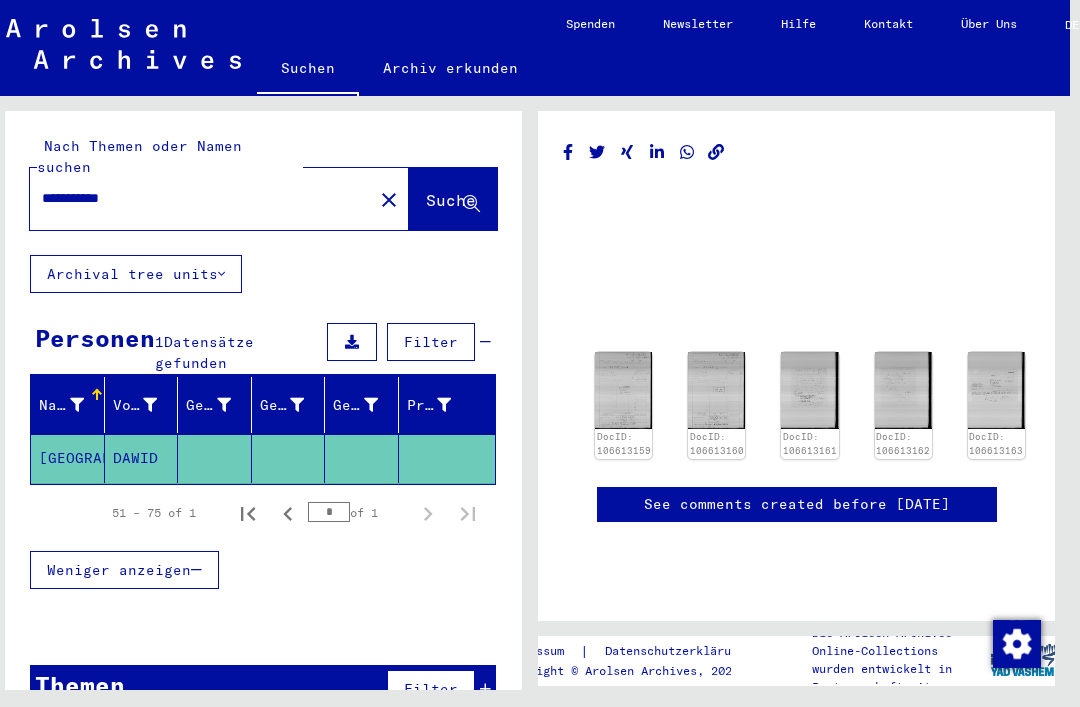 click on "**********" at bounding box center [201, 198] 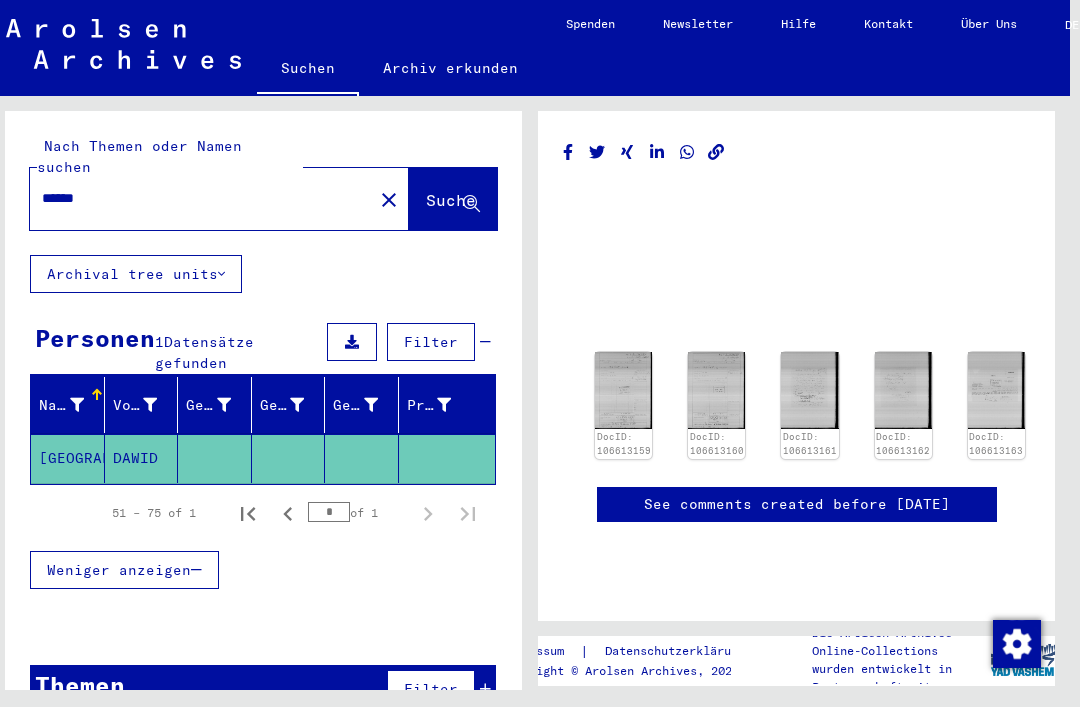 type on "*****" 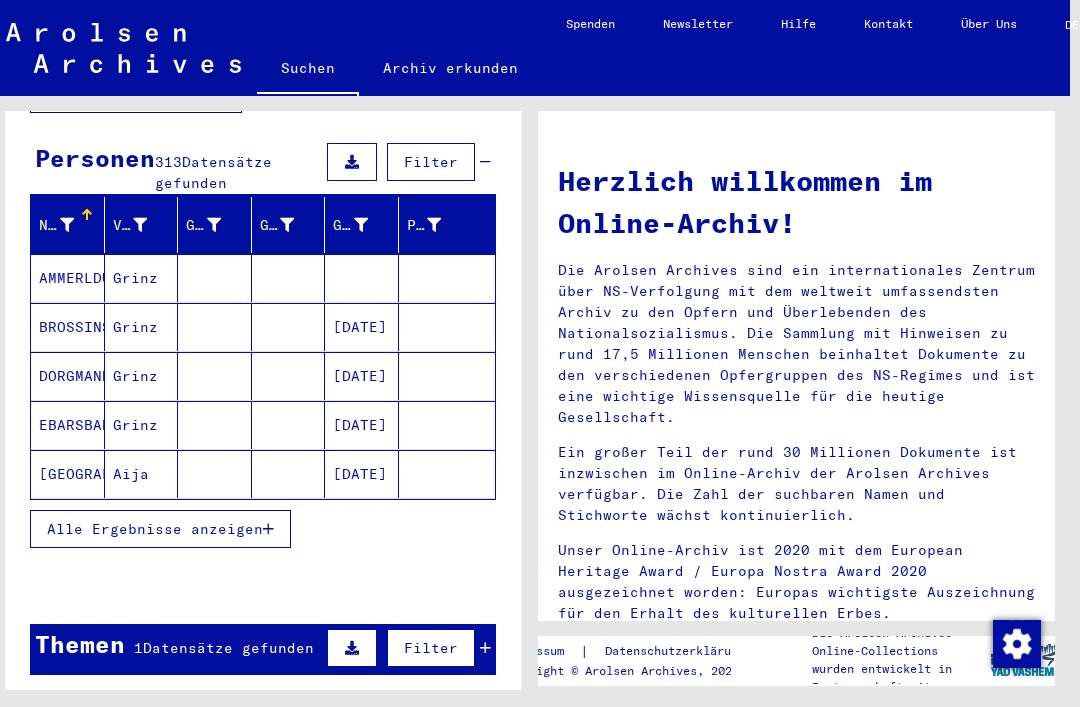 scroll, scrollTop: 187, scrollLeft: 0, axis: vertical 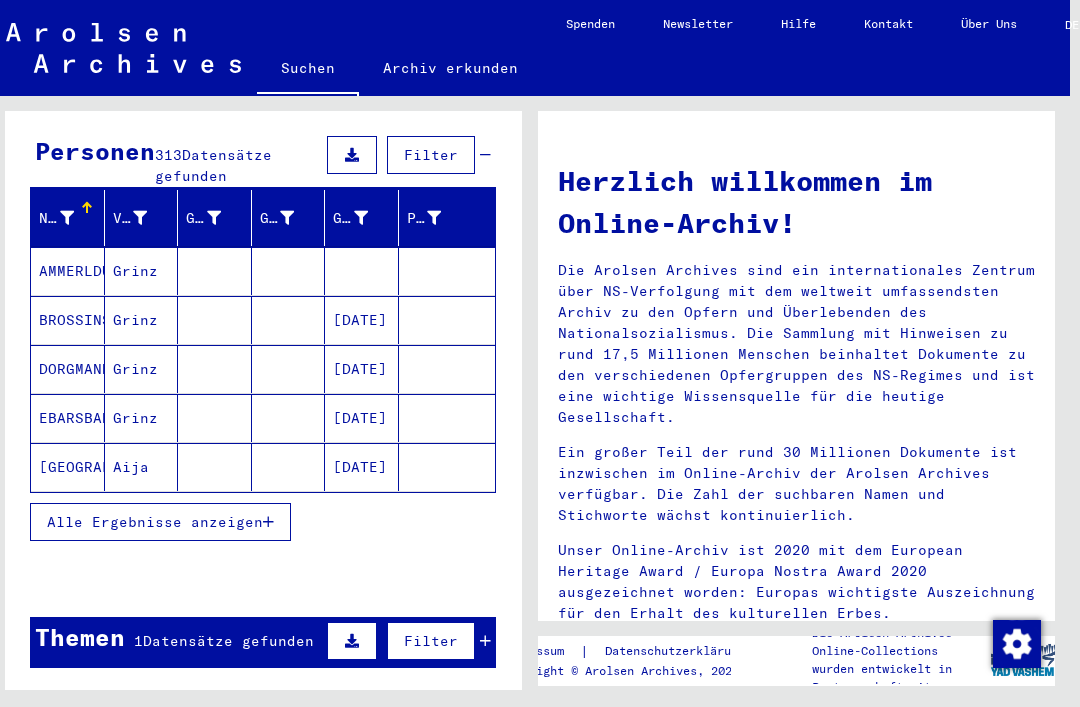 click on "Alle Ergebnisse anzeigen" at bounding box center (155, 522) 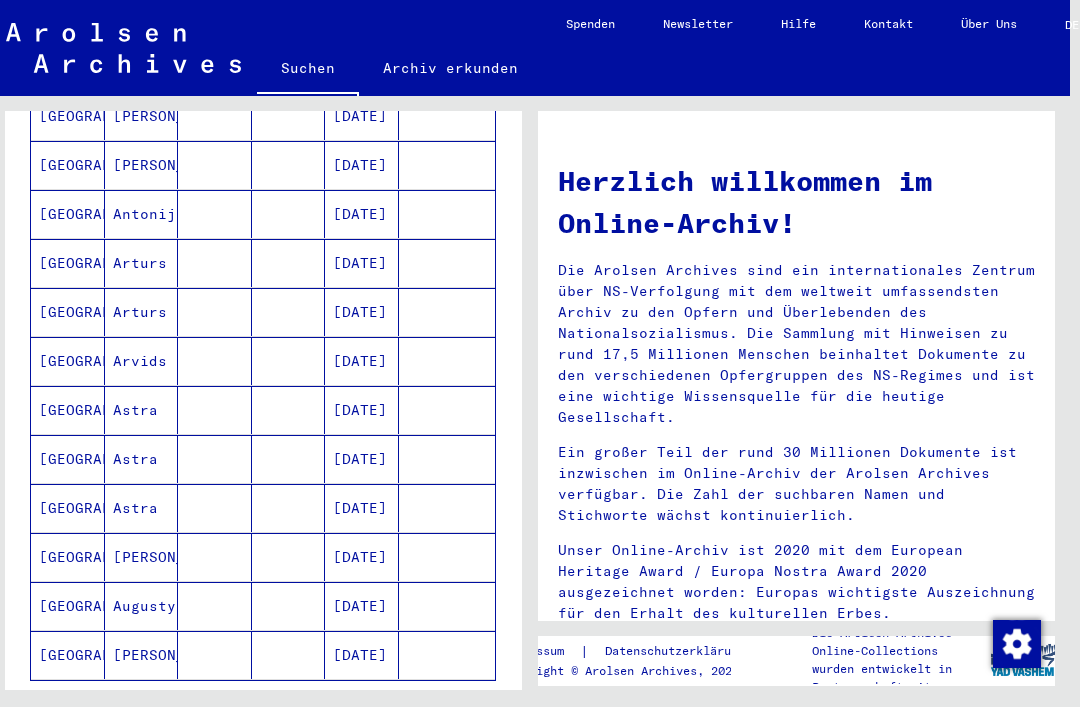 scroll, scrollTop: 983, scrollLeft: 0, axis: vertical 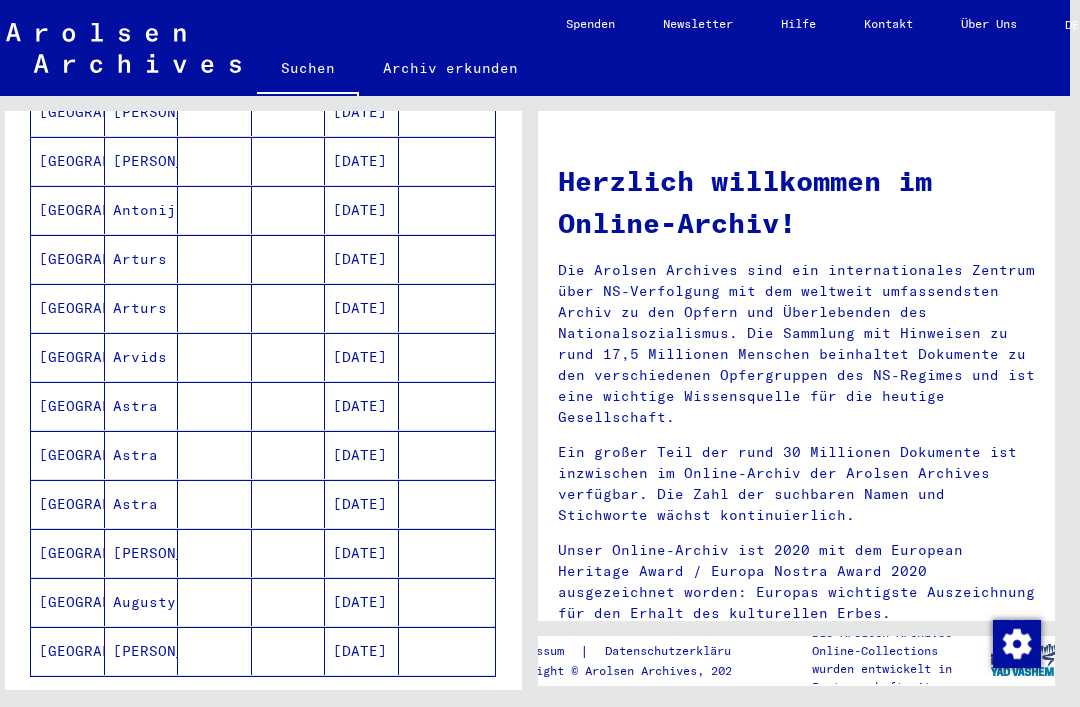 click 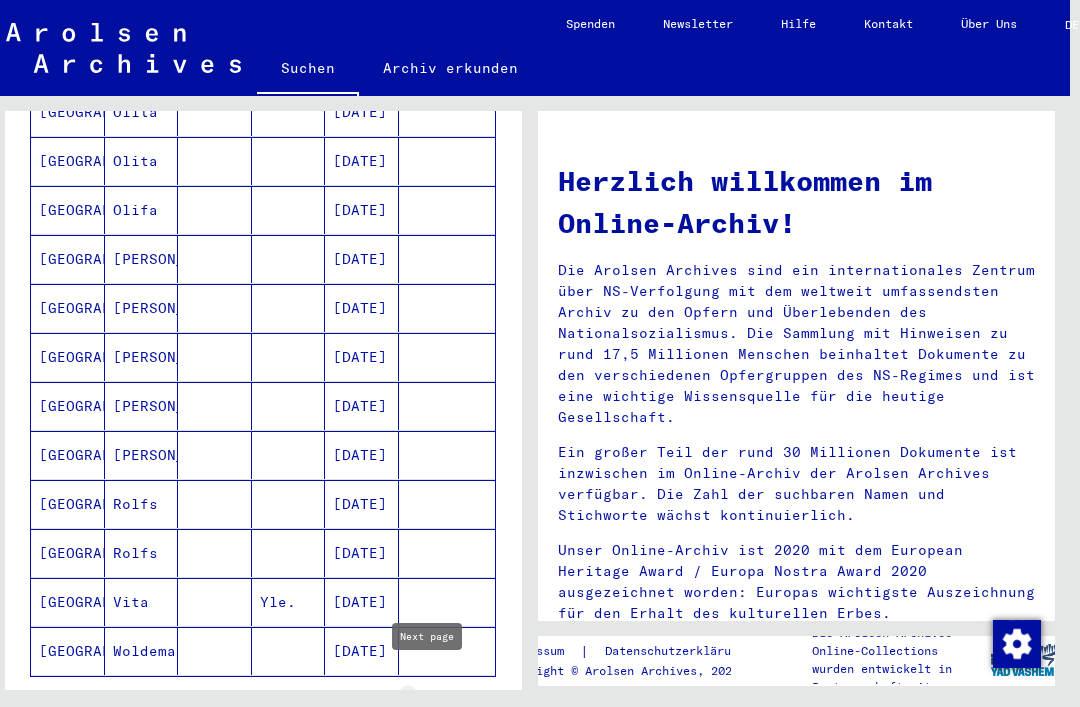 click 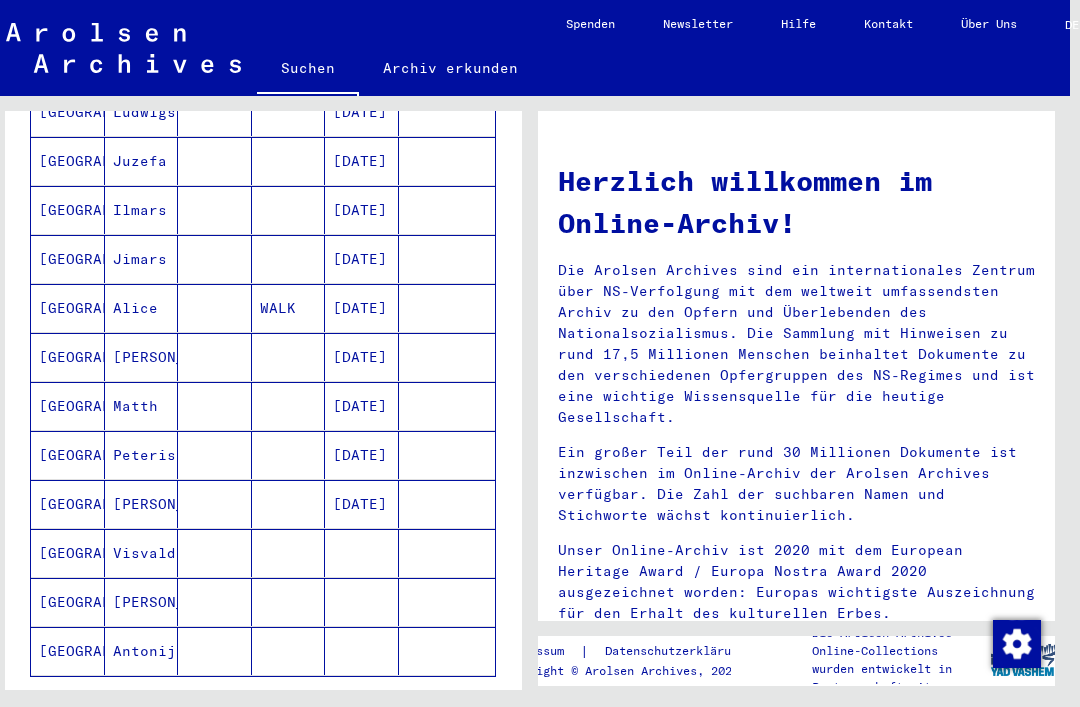 click 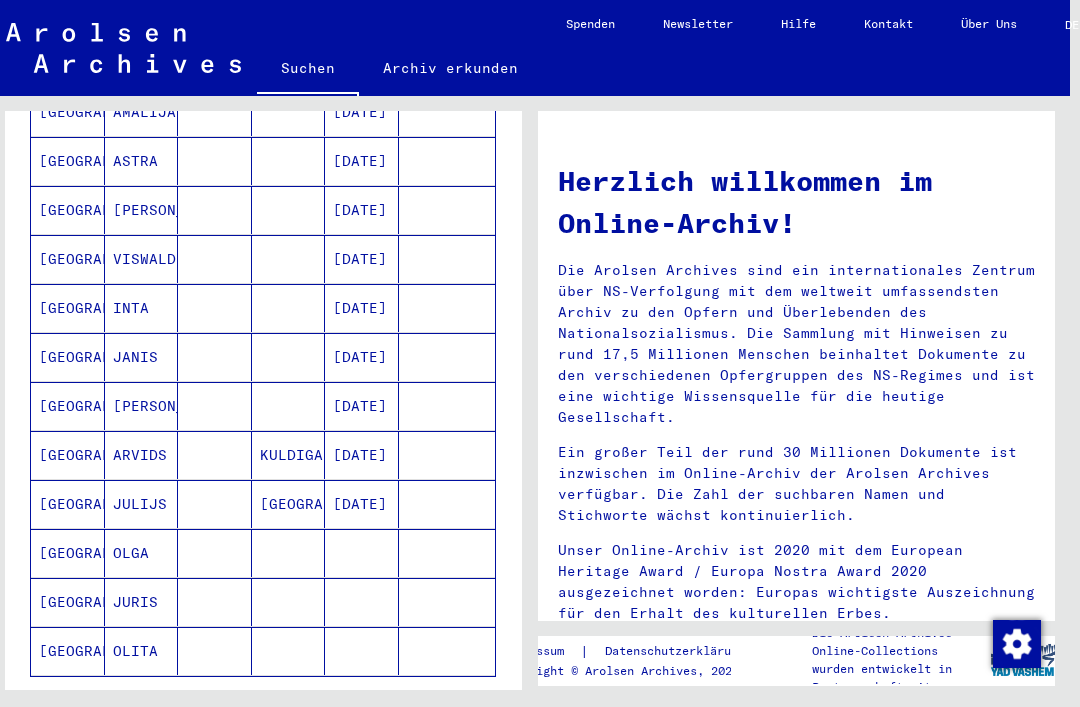 click on "INTA" at bounding box center [142, 357] 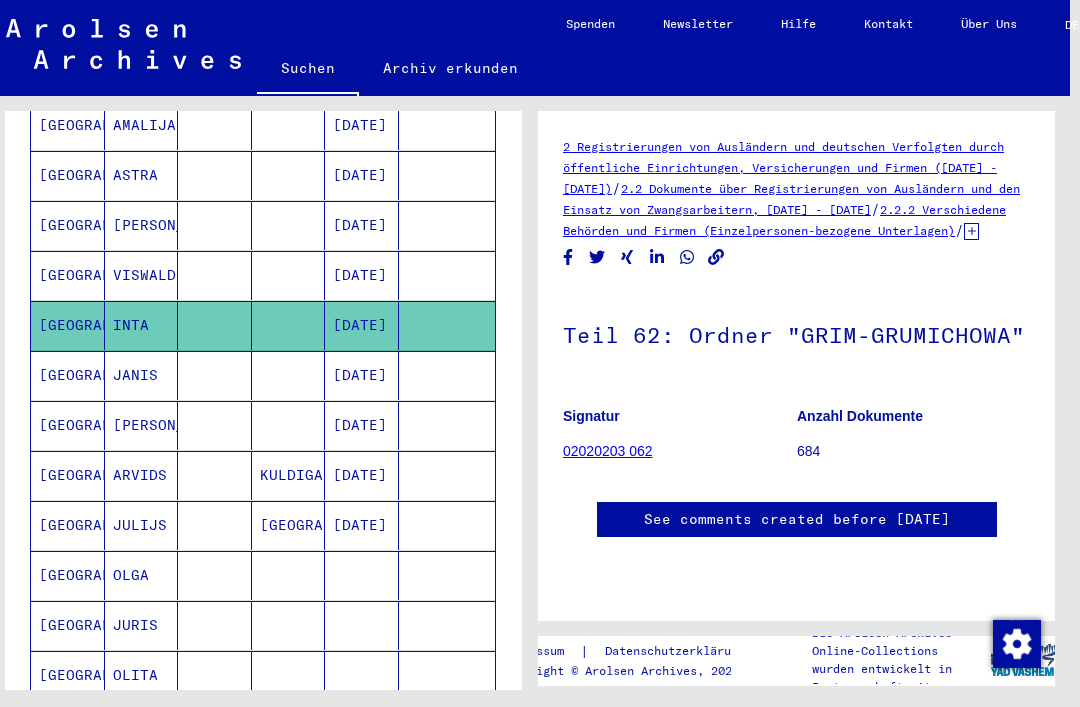 scroll, scrollTop: 0, scrollLeft: 0, axis: both 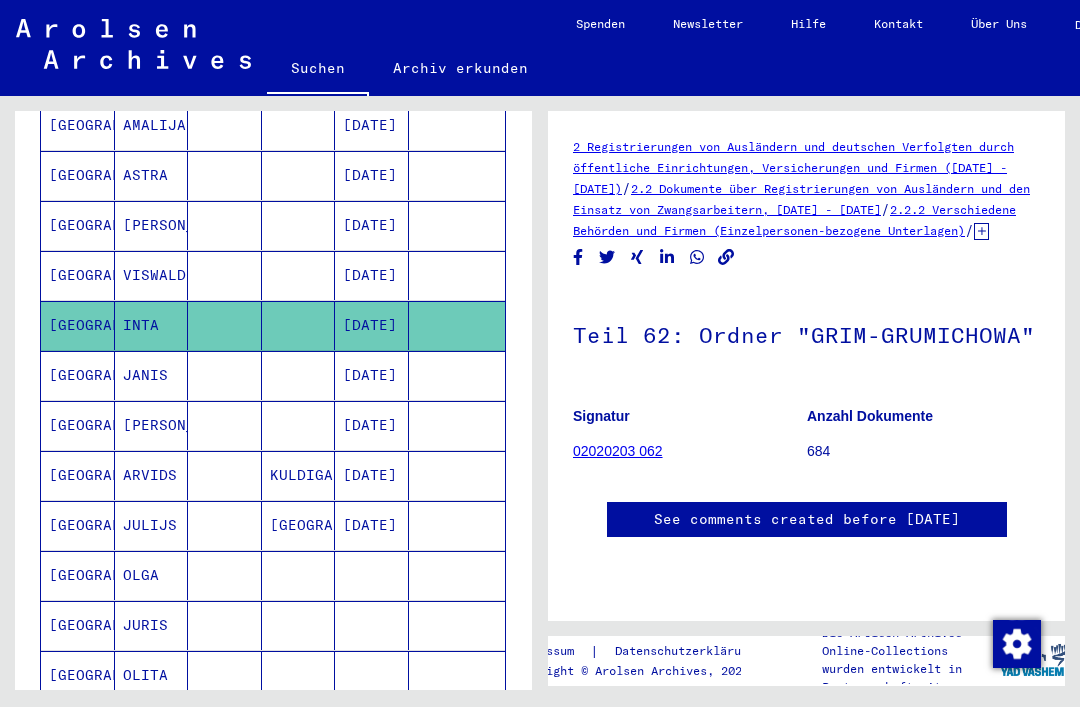 click 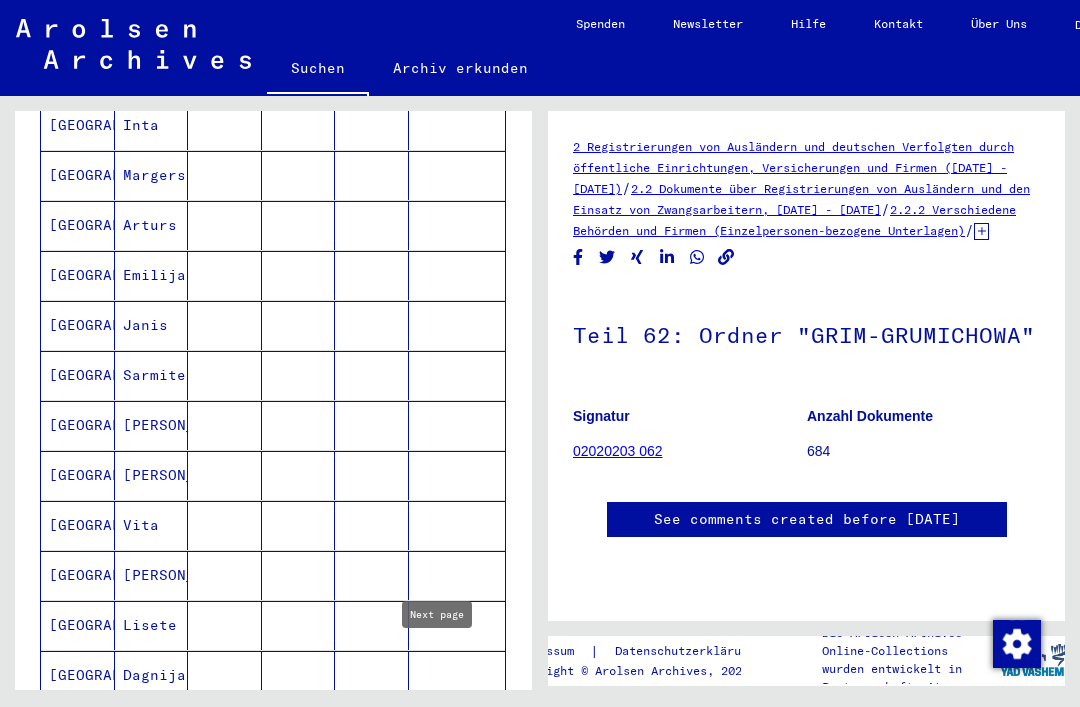 click 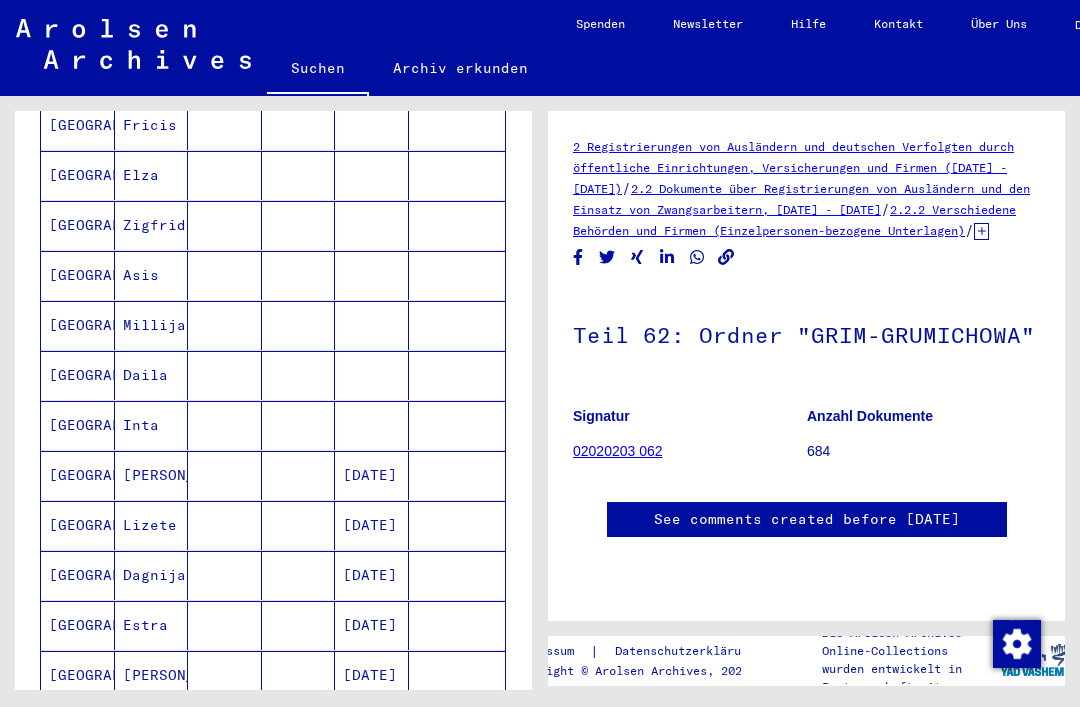 click 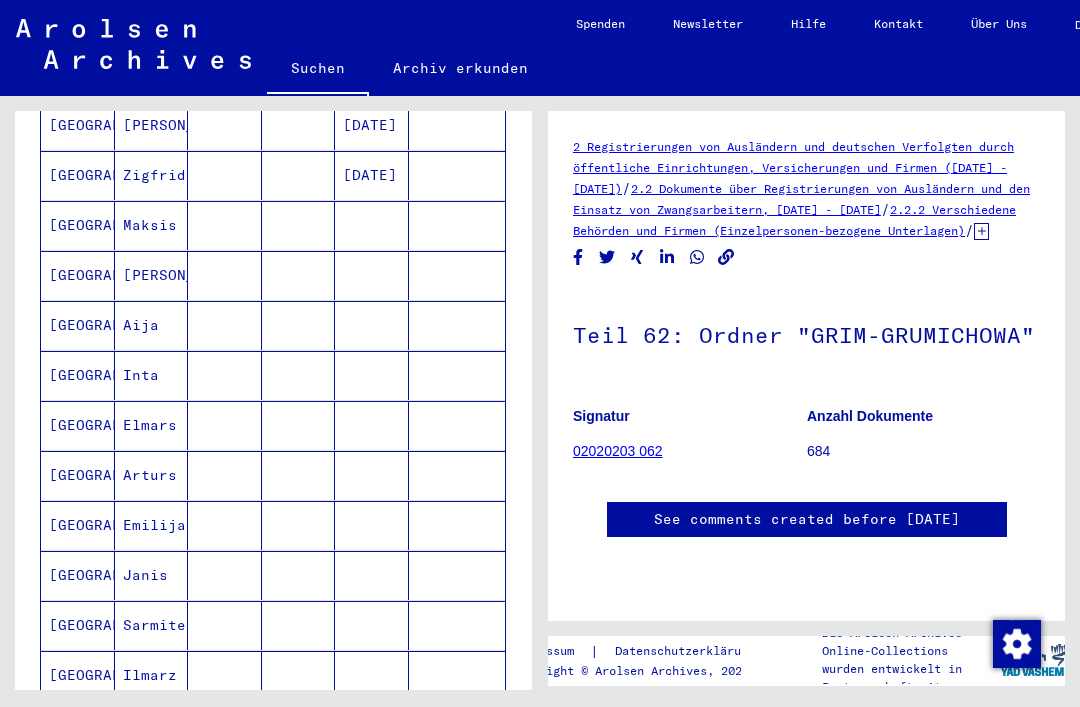 click on "Inta" at bounding box center [152, 425] 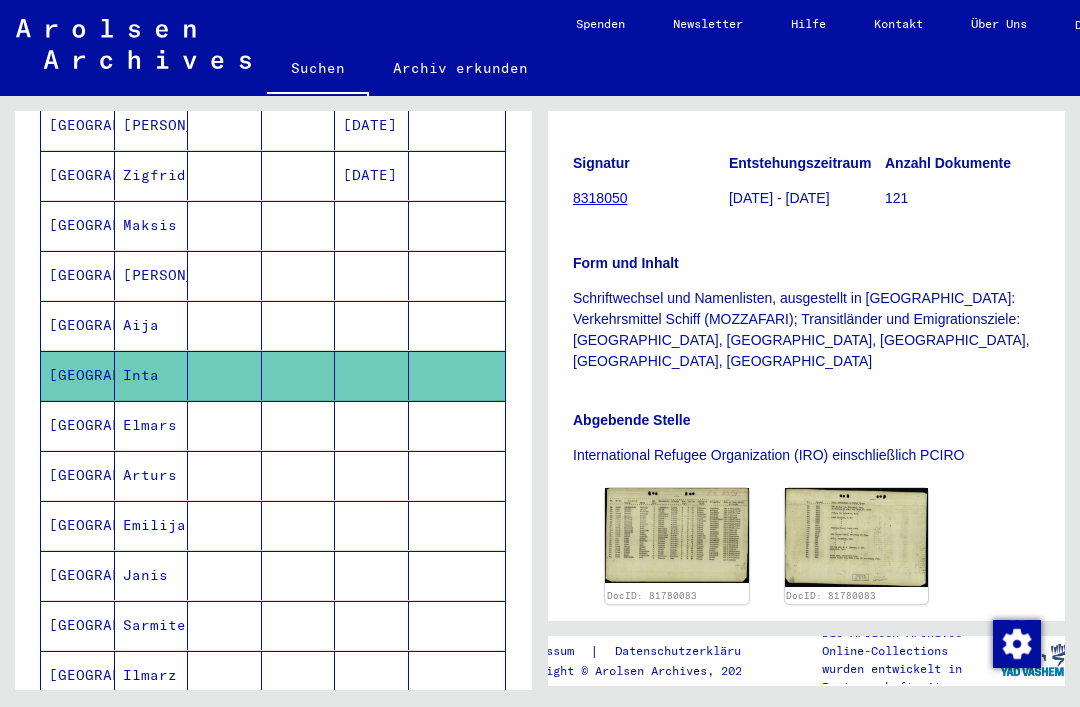 scroll, scrollTop: 507, scrollLeft: 0, axis: vertical 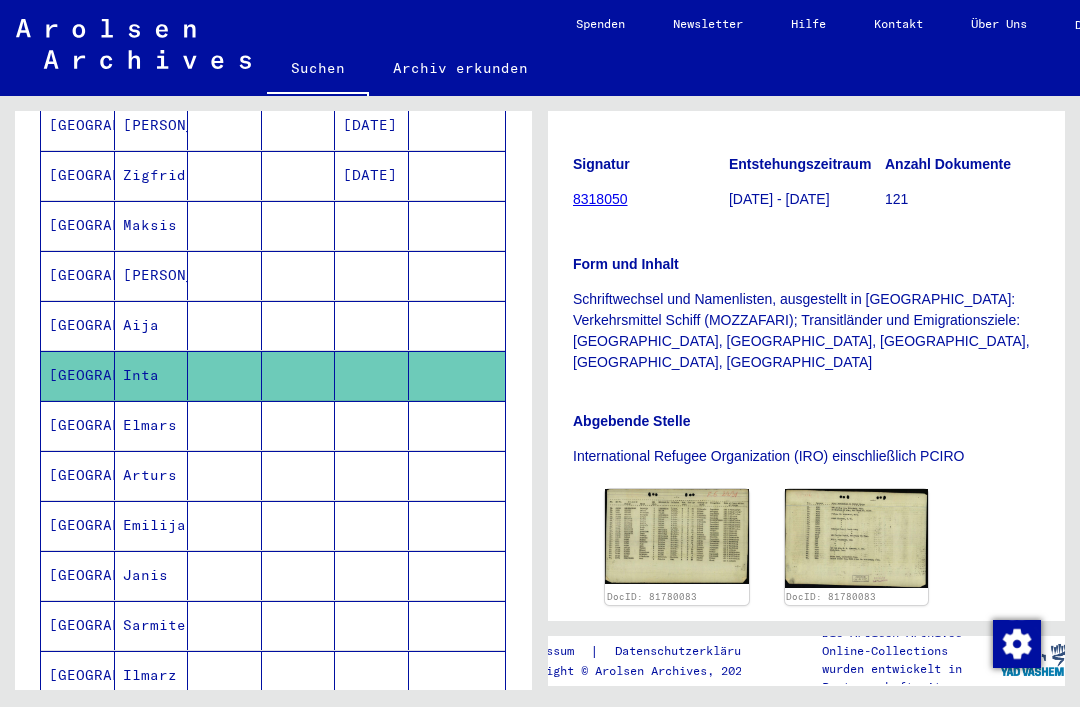 click 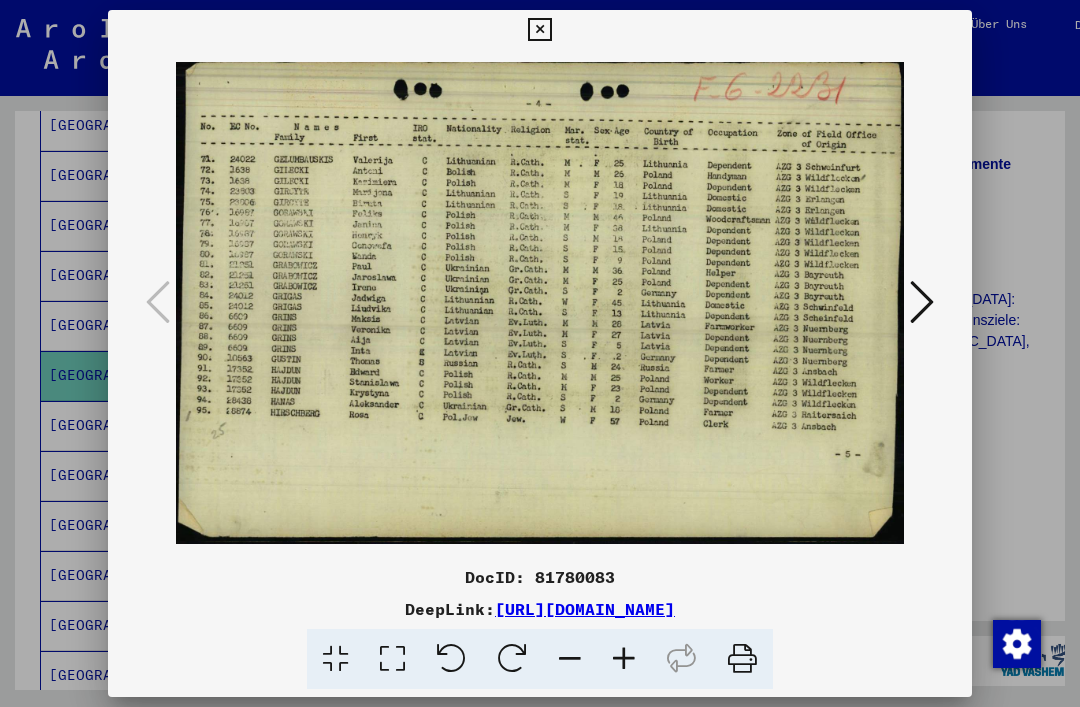 click at bounding box center (539, 30) 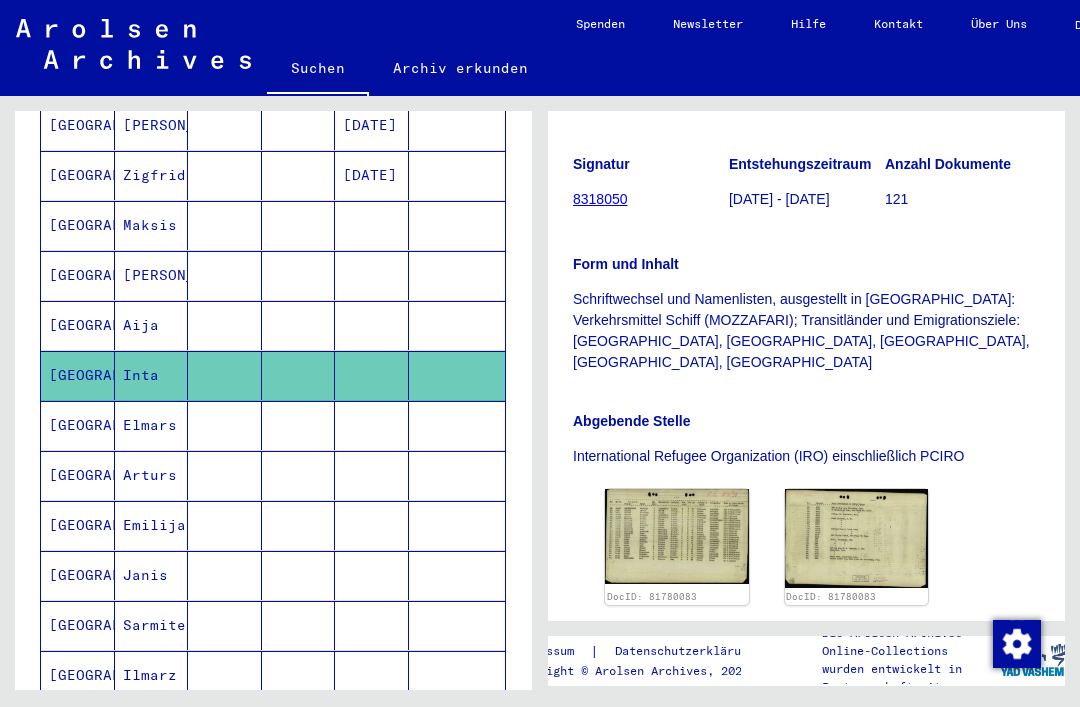 click 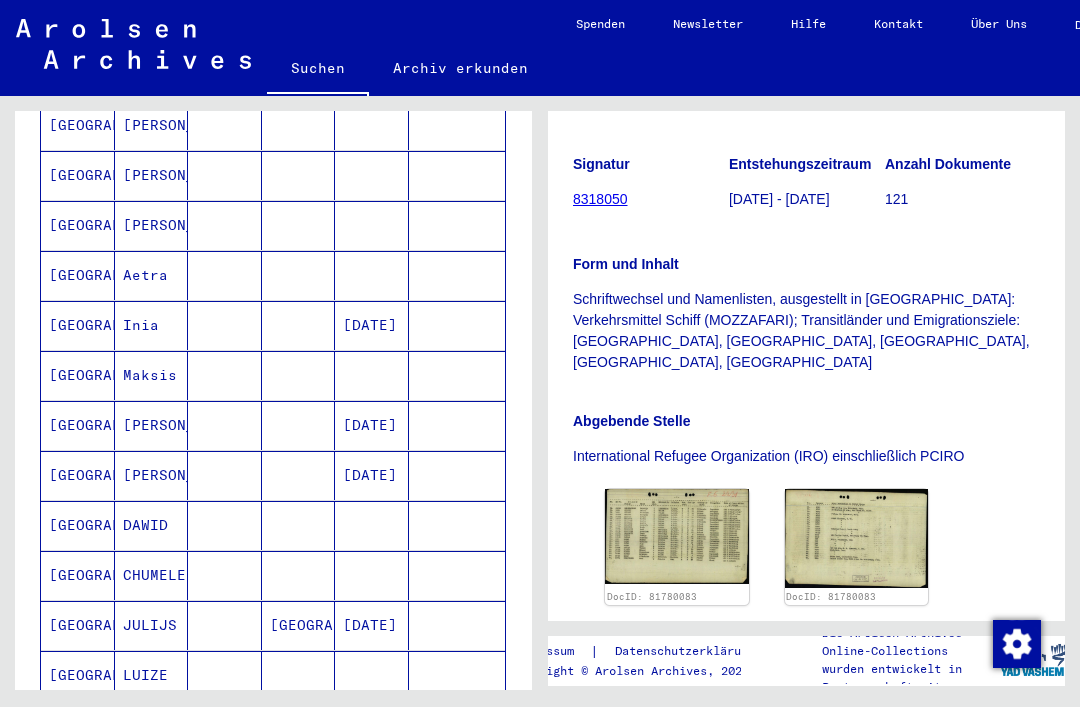 click on "DAWID" at bounding box center [152, 575] 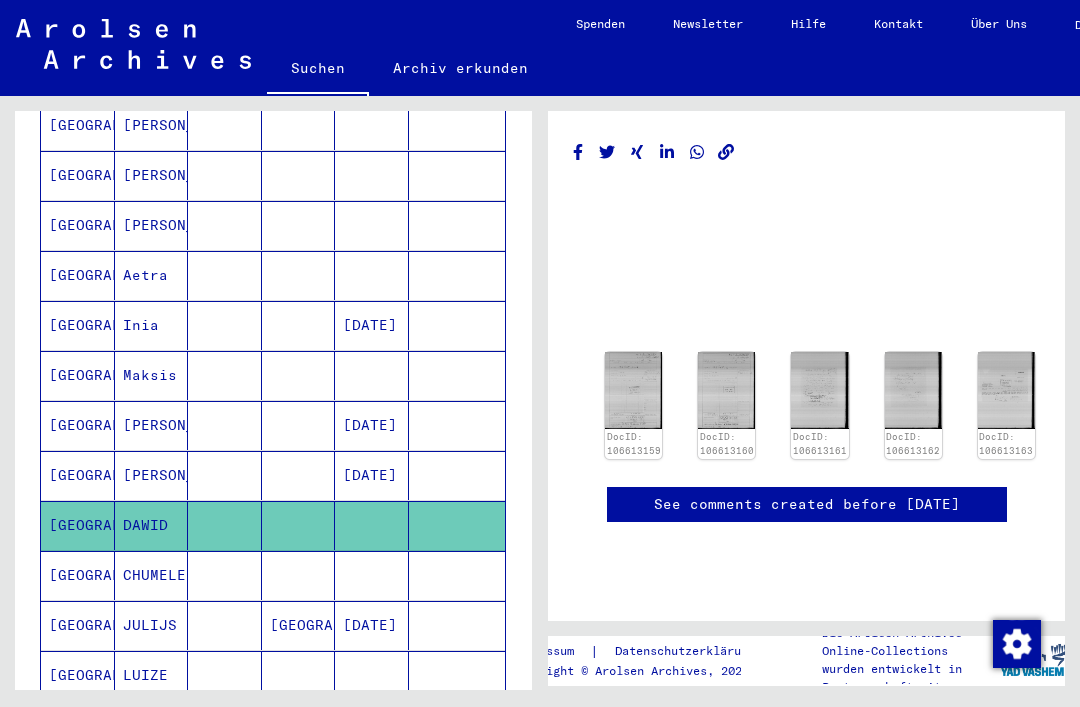 click on "CHUMELE" at bounding box center (152, 625) 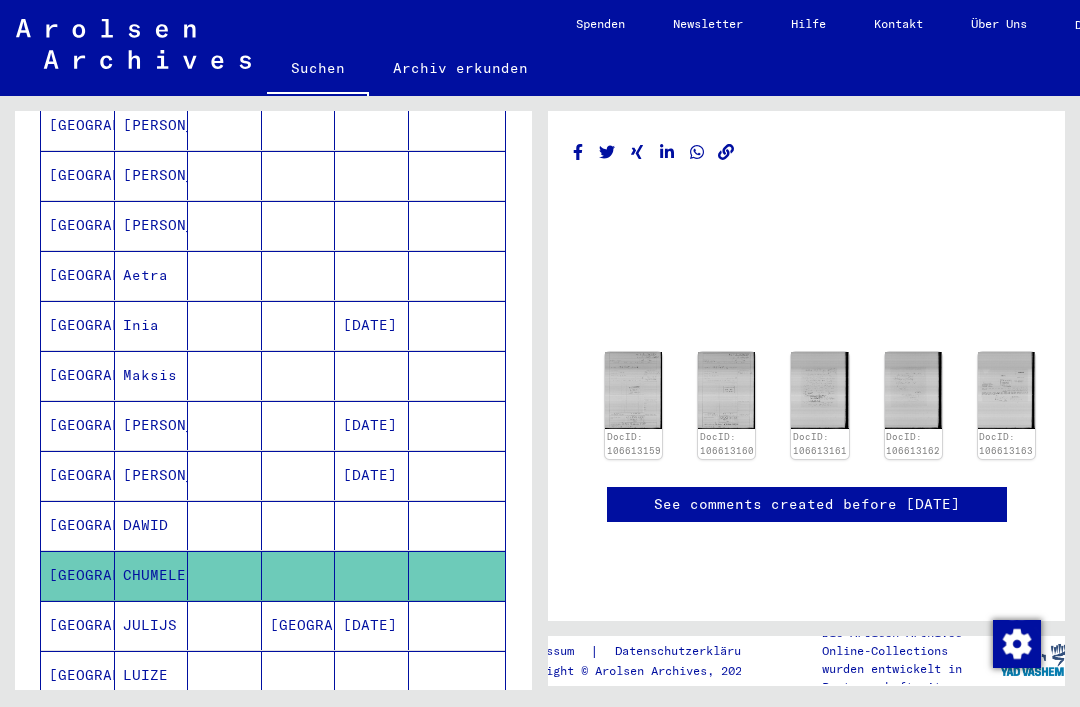 click 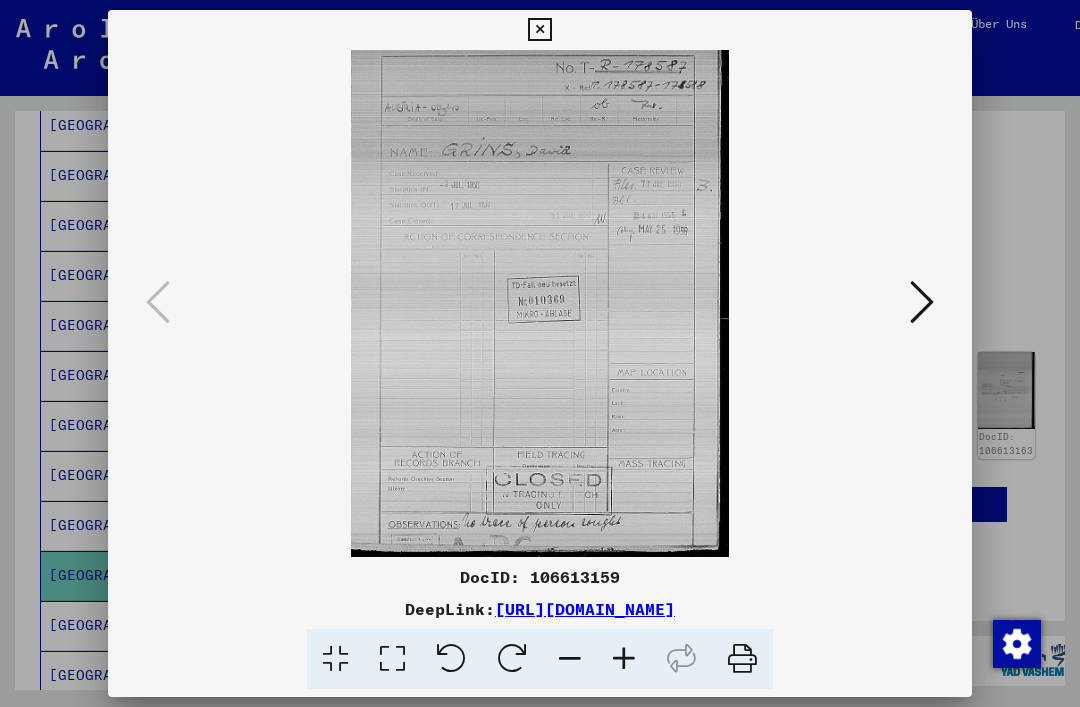 click at bounding box center [539, 30] 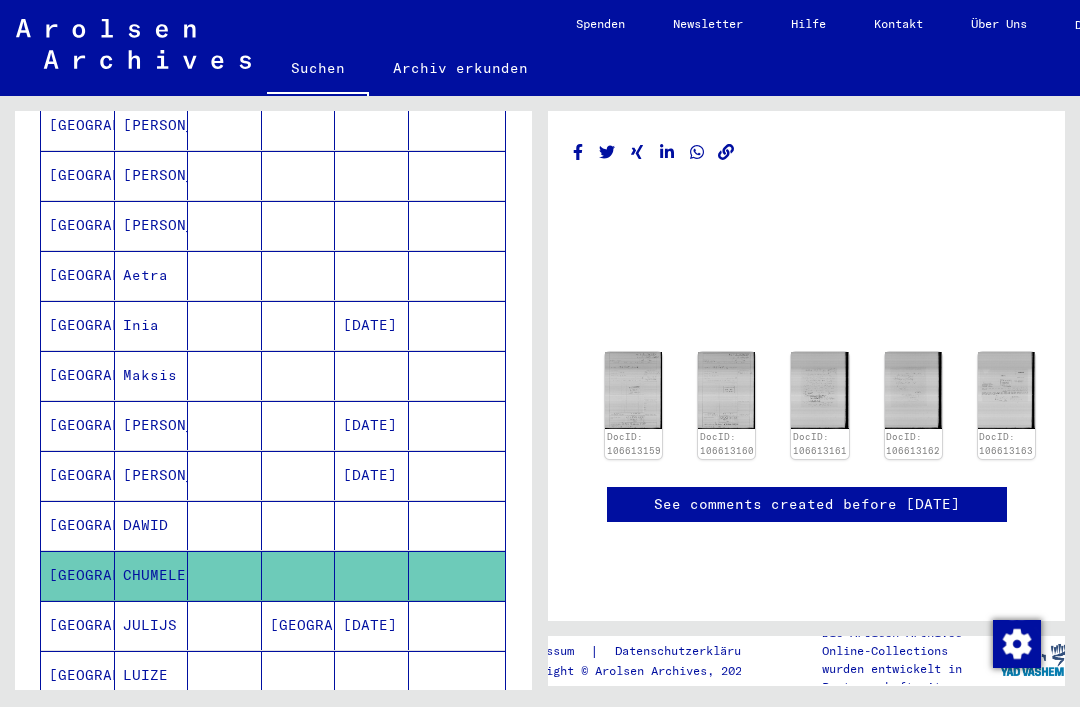 click 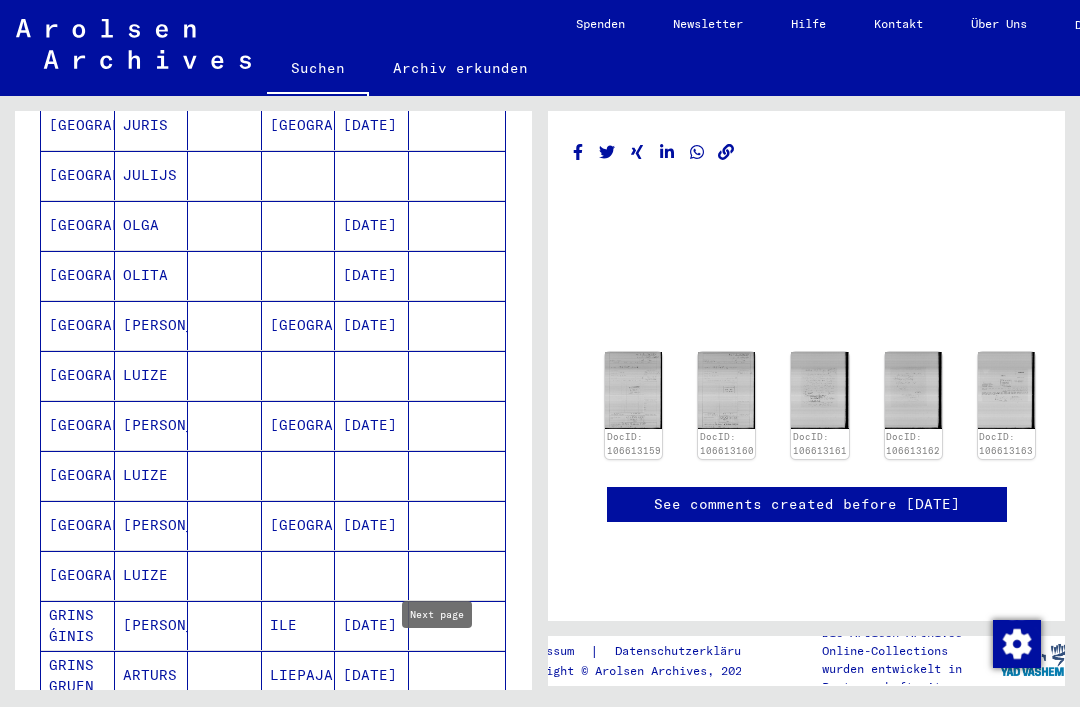 click on "[PERSON_NAME]" at bounding box center (152, 675) 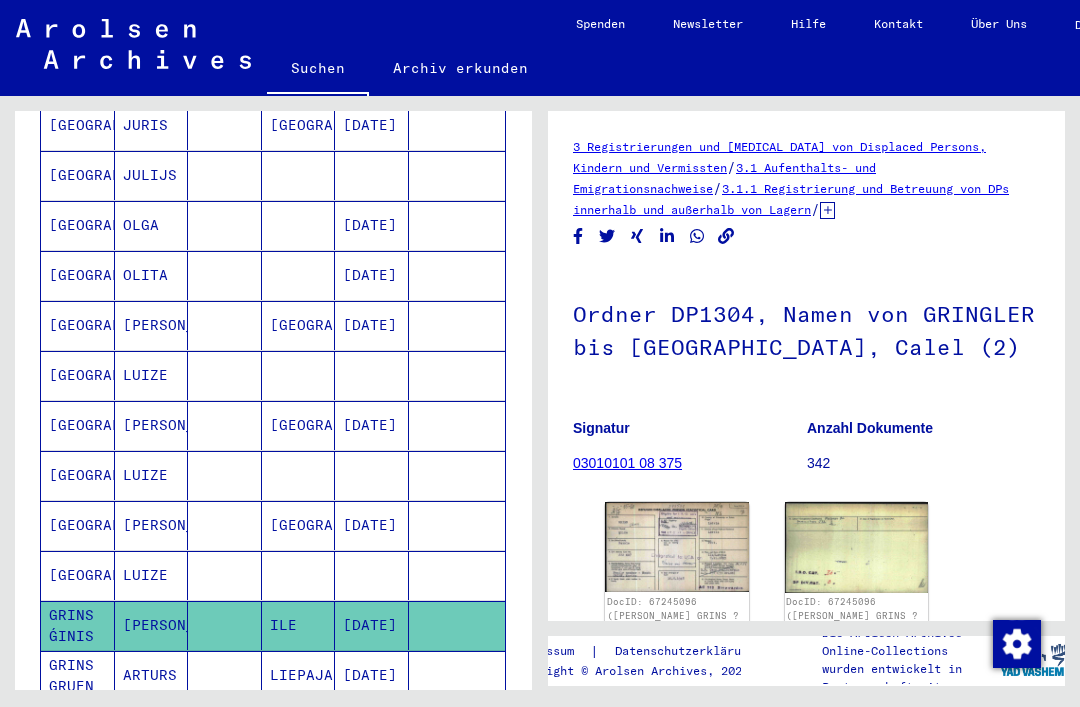 click 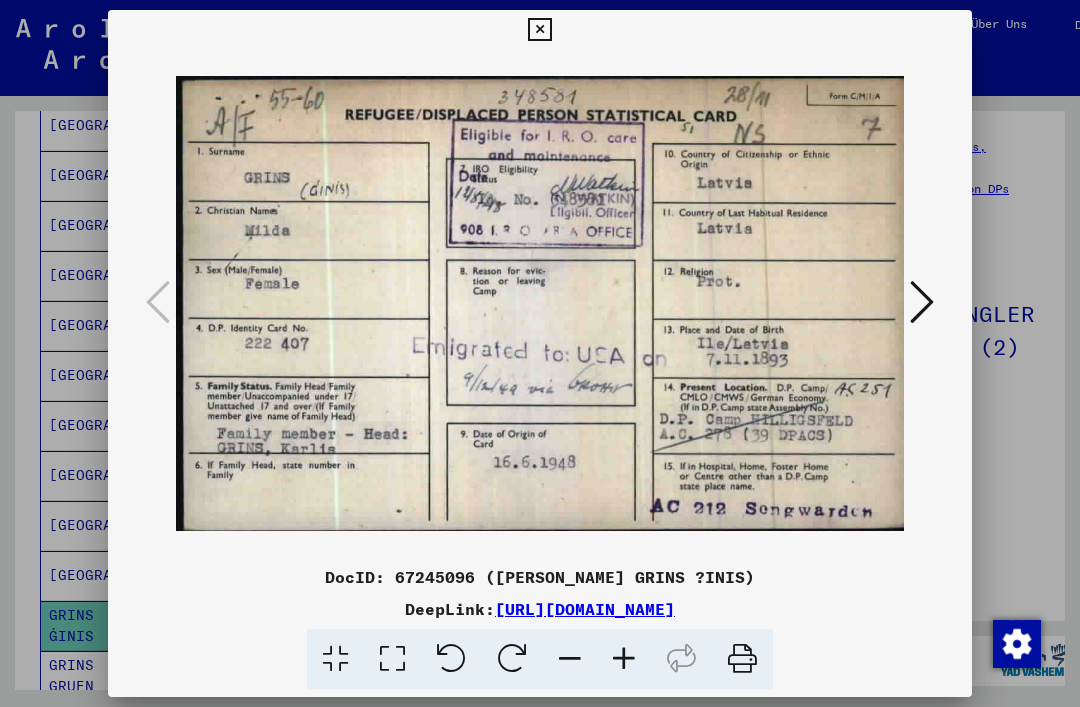 click at bounding box center [539, 30] 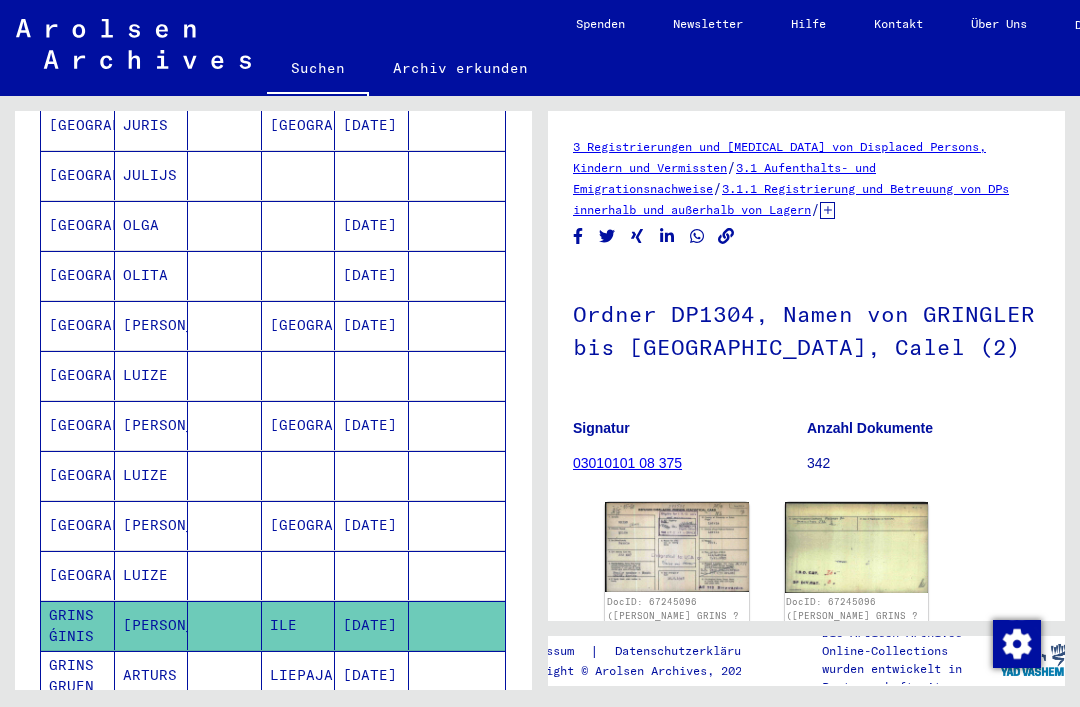 click 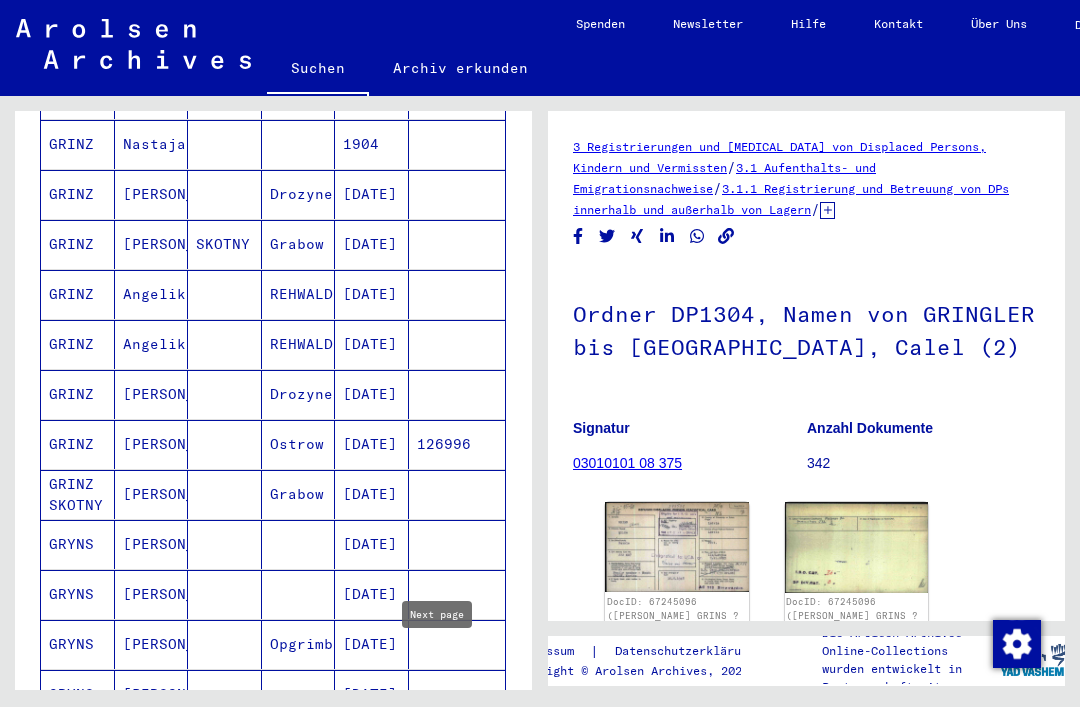 scroll, scrollTop: 763, scrollLeft: 0, axis: vertical 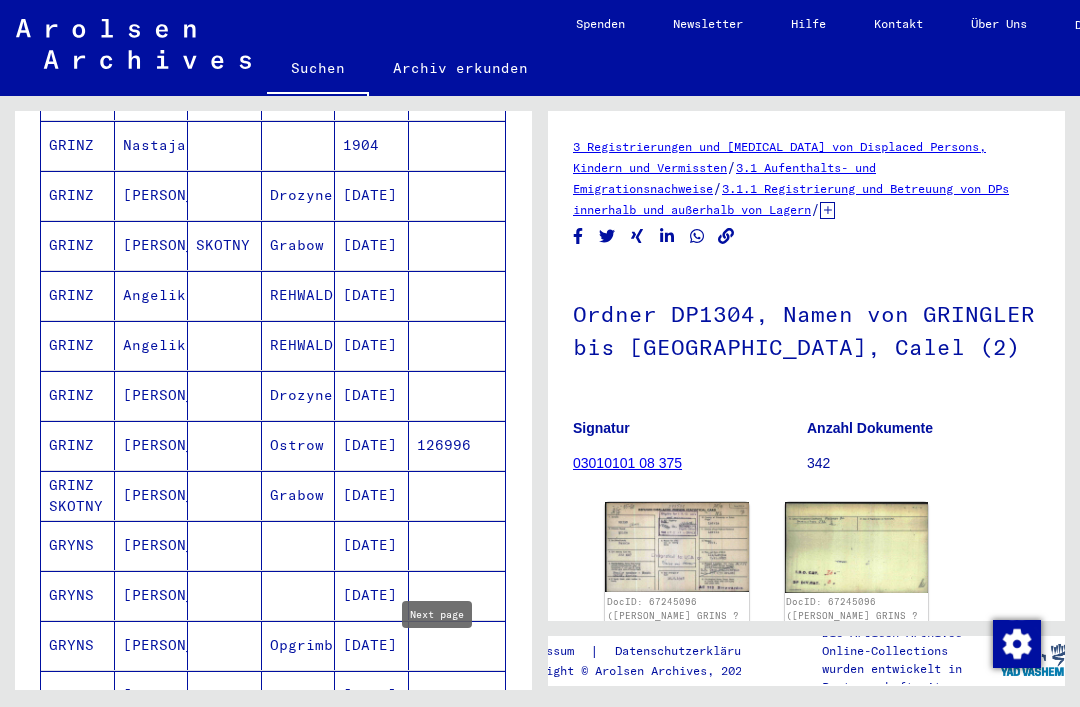 click on "Ostrow" at bounding box center (299, 495) 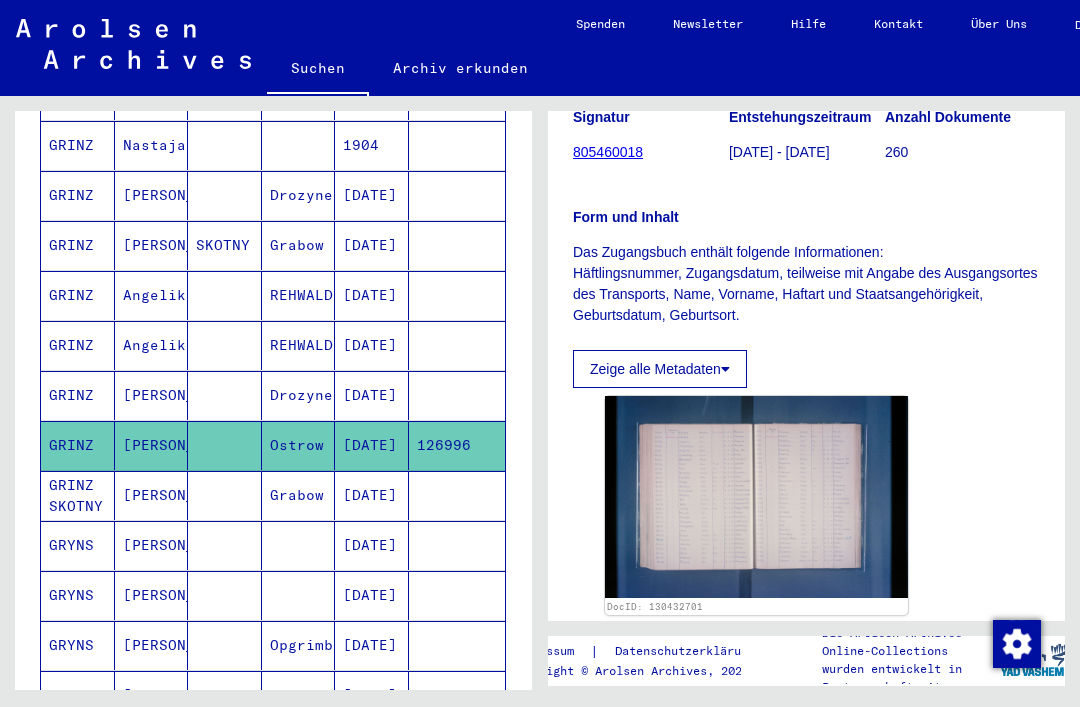 scroll, scrollTop: 273, scrollLeft: 0, axis: vertical 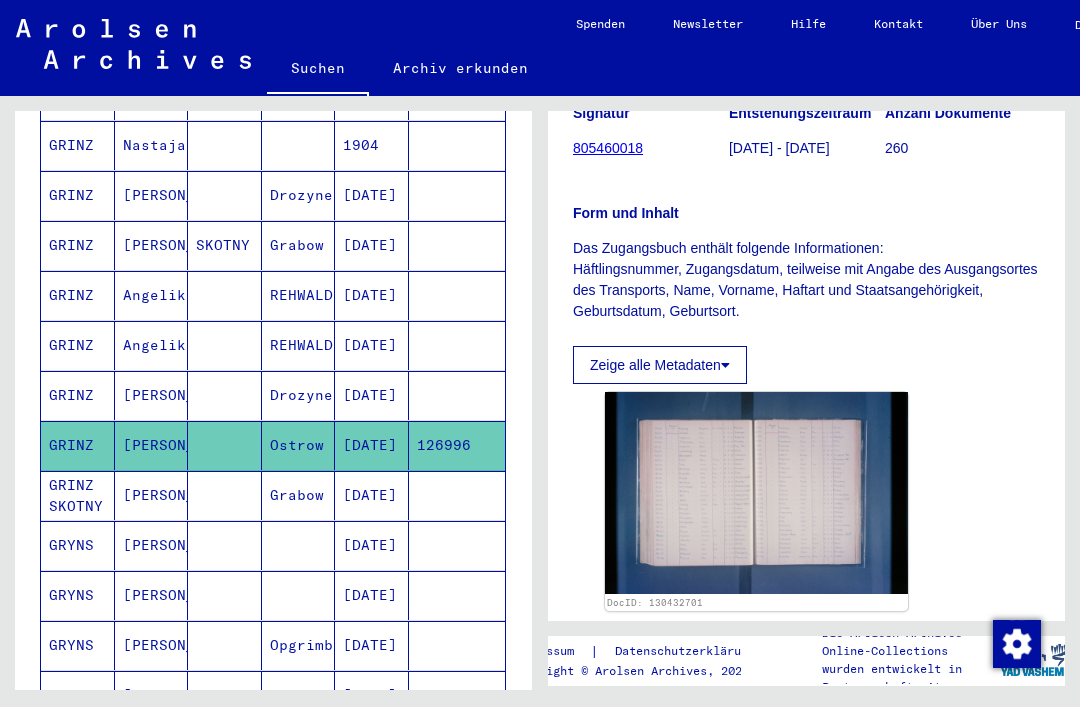 click 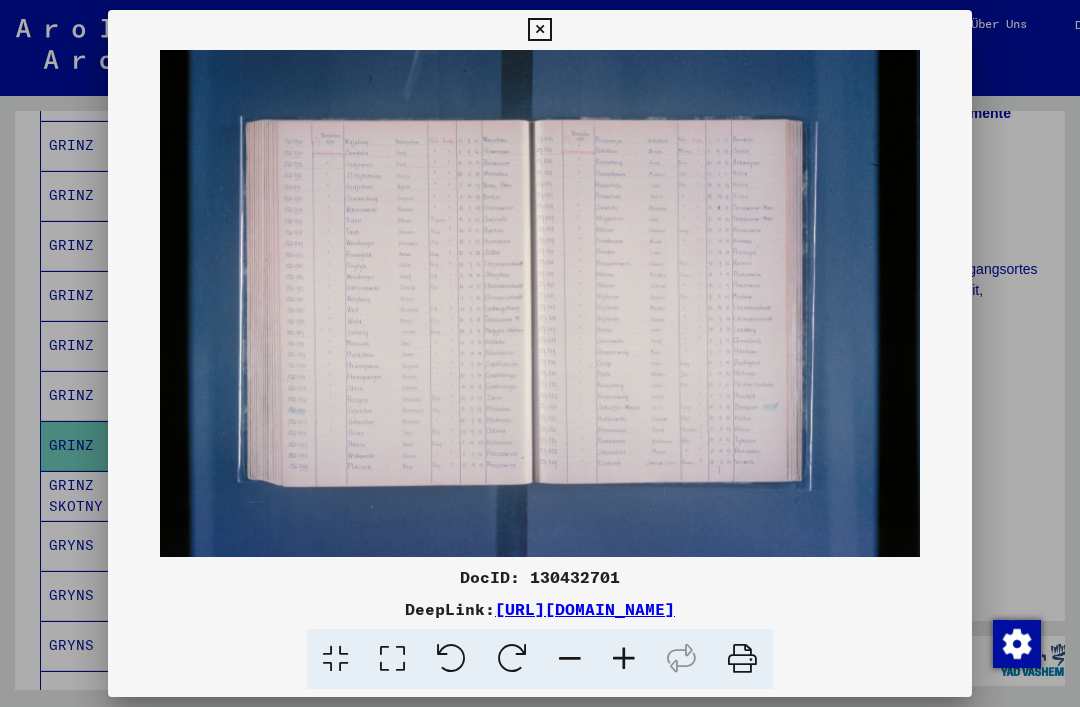 click at bounding box center [539, 30] 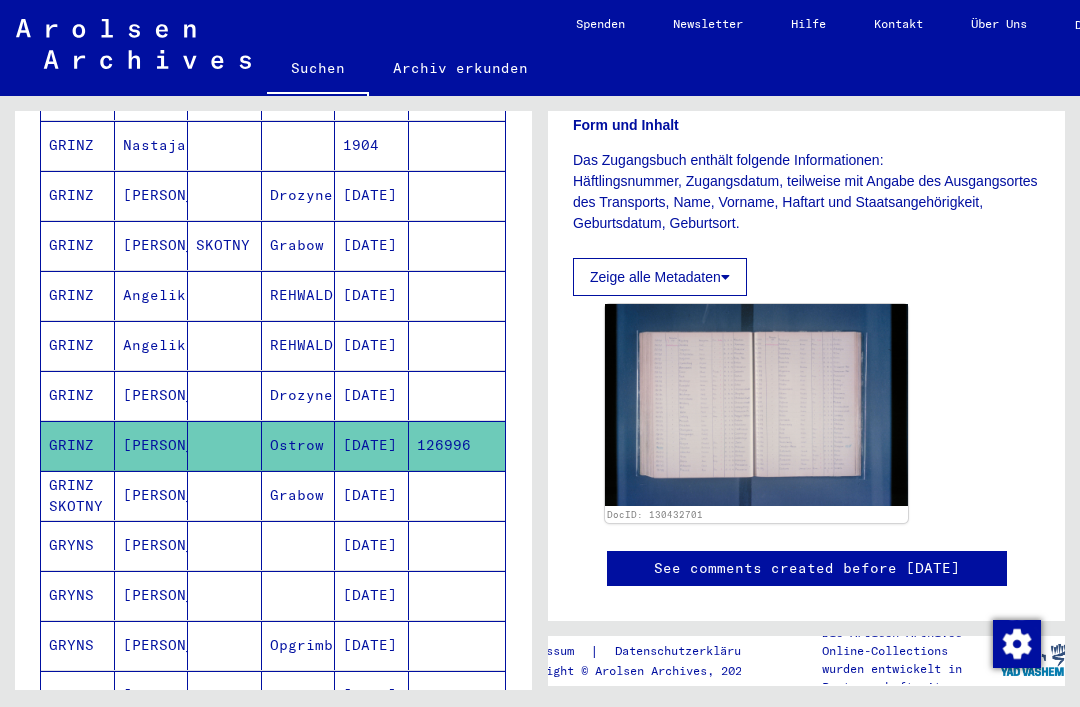 scroll, scrollTop: 360, scrollLeft: 0, axis: vertical 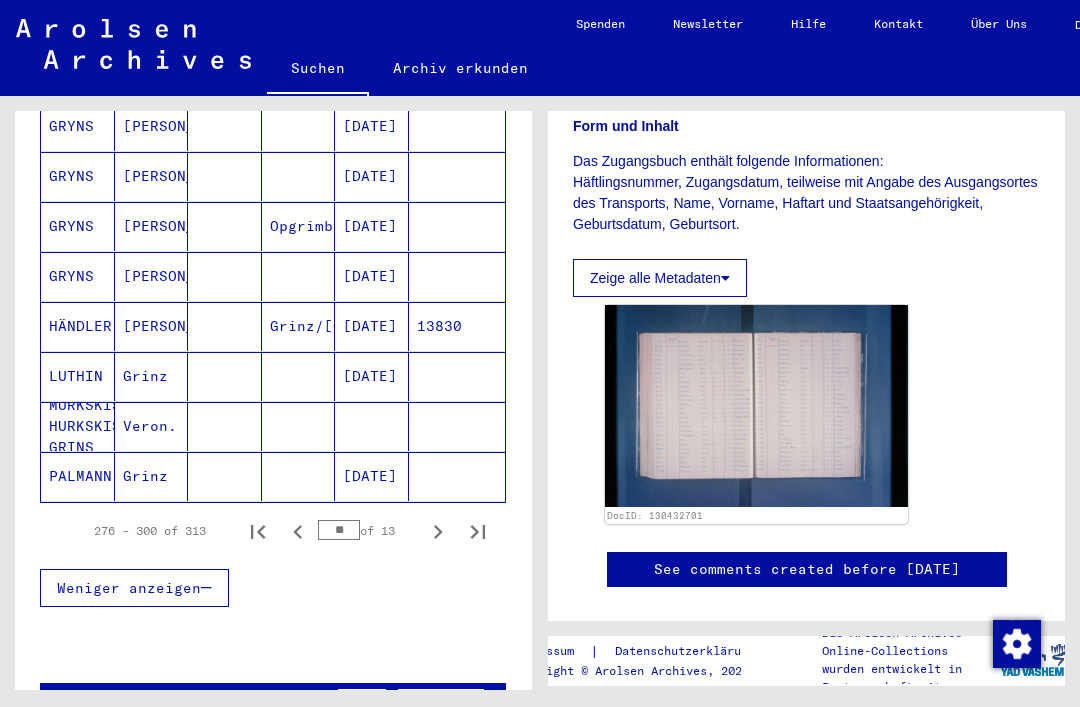 click 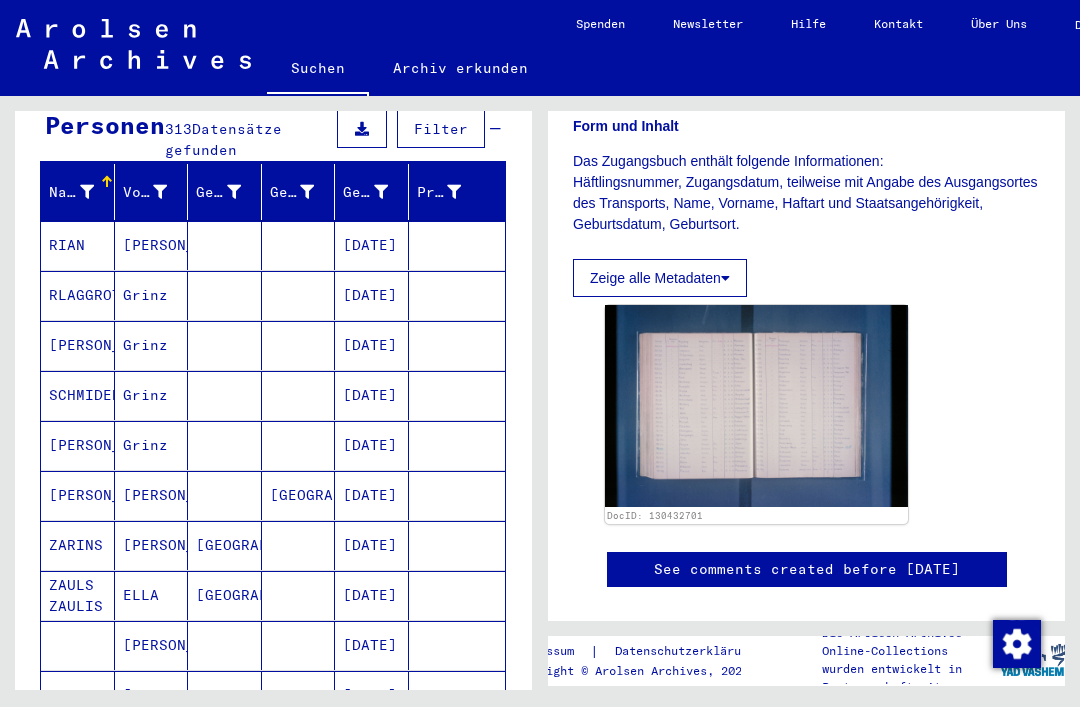 scroll, scrollTop: 212, scrollLeft: 0, axis: vertical 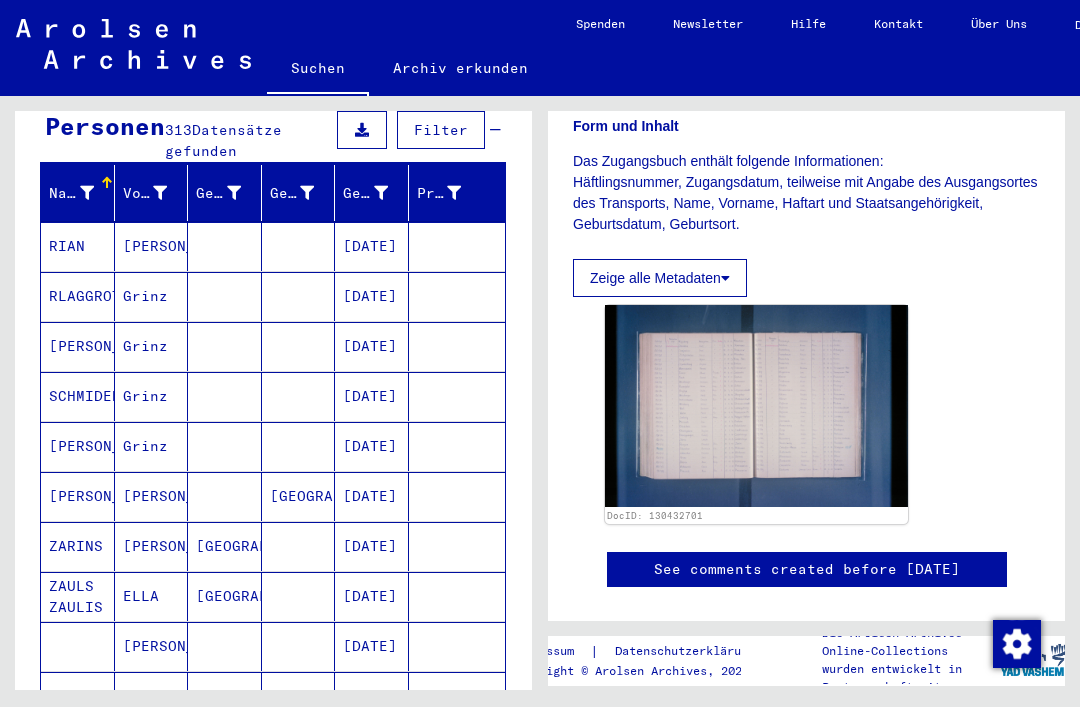 click on "[GEOGRAPHIC_DATA]" at bounding box center [225, 646] 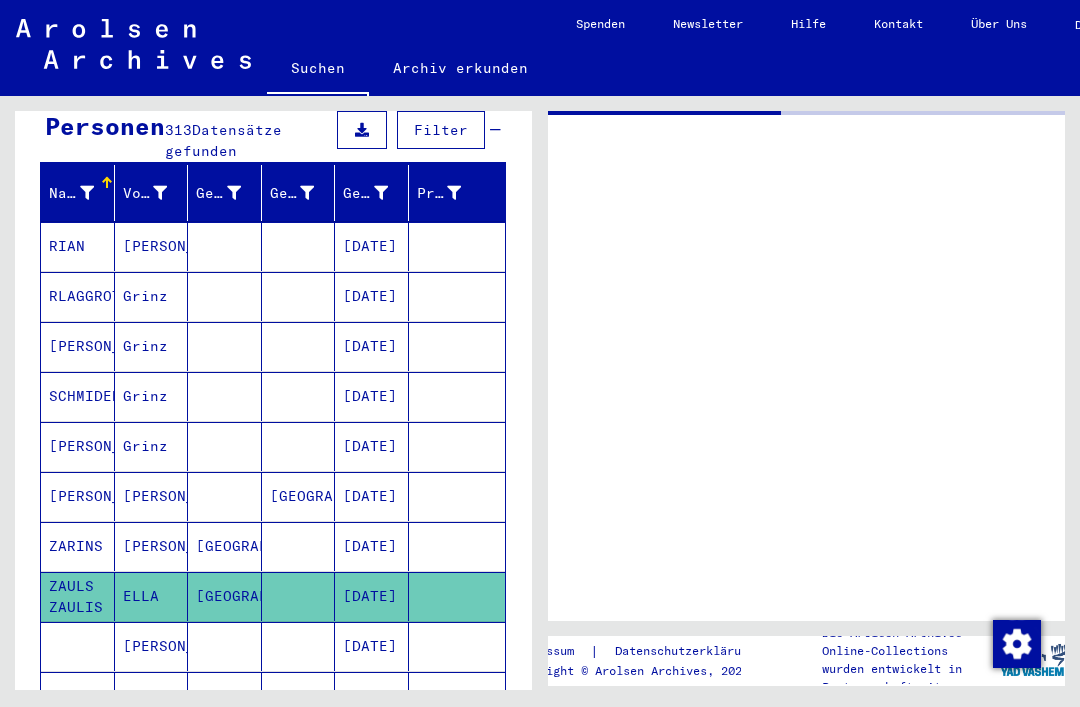 scroll, scrollTop: 0, scrollLeft: 0, axis: both 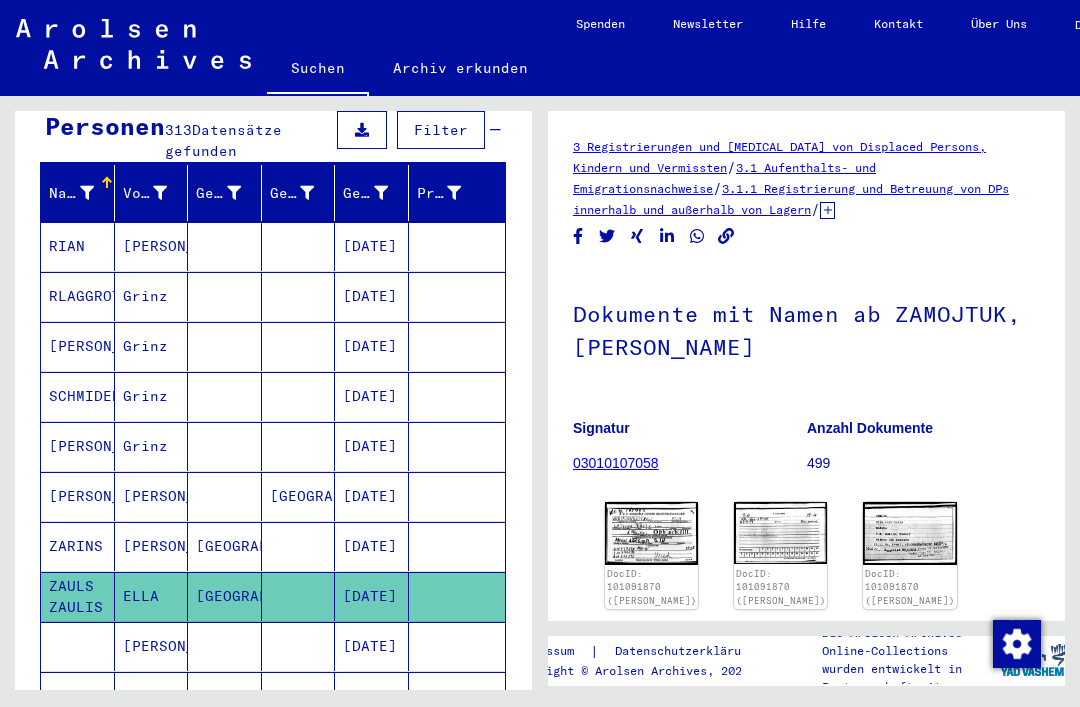 click 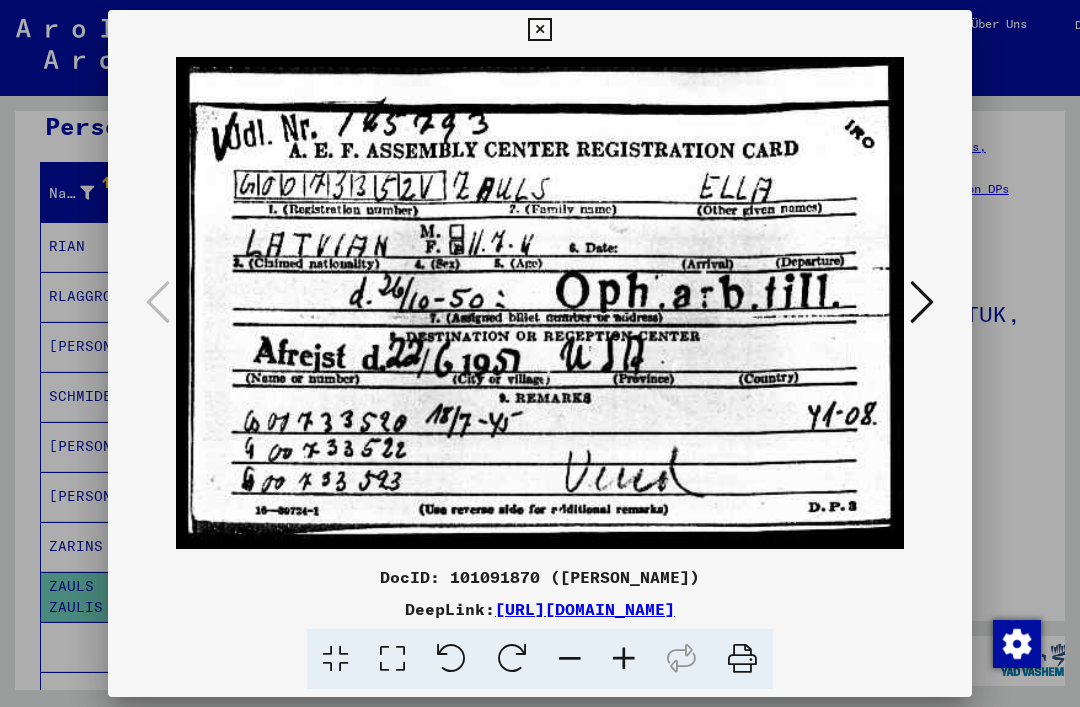click at bounding box center (922, 302) 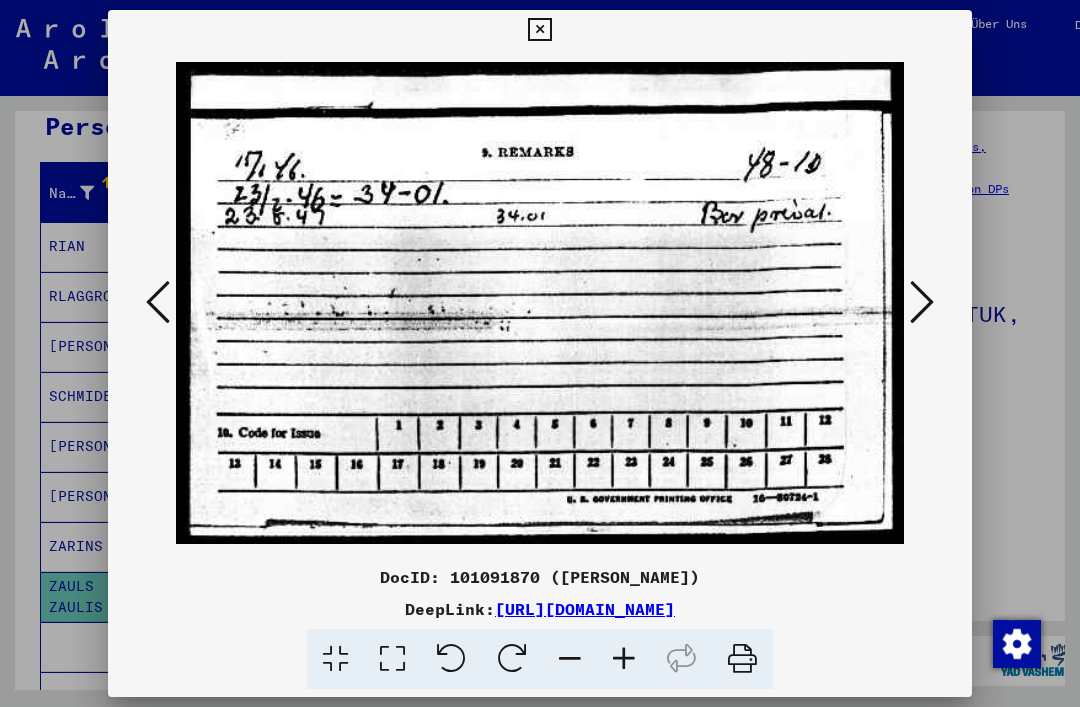 click at bounding box center [539, 30] 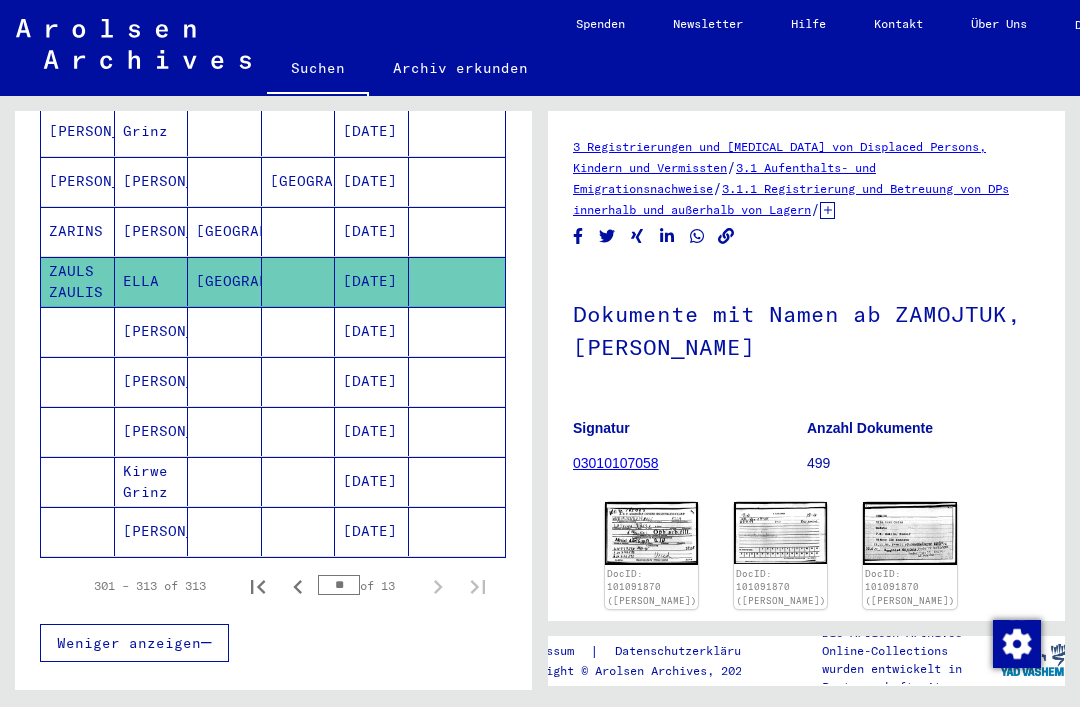 scroll, scrollTop: 529, scrollLeft: 0, axis: vertical 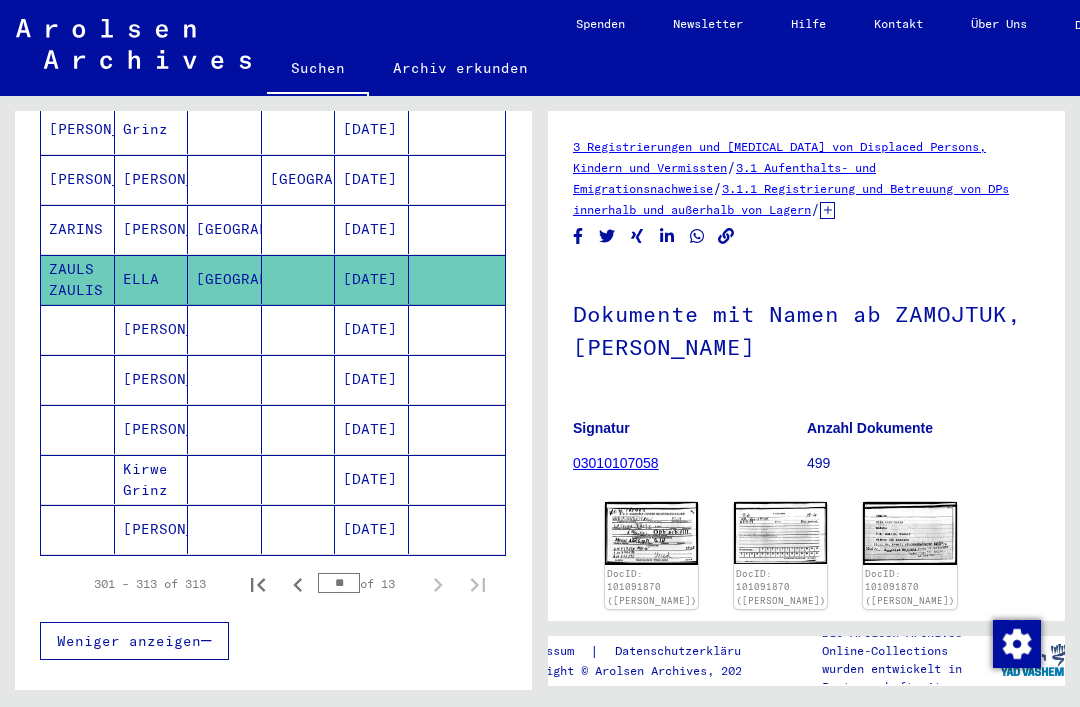 click on "Kirwe Grinz" at bounding box center [152, 529] 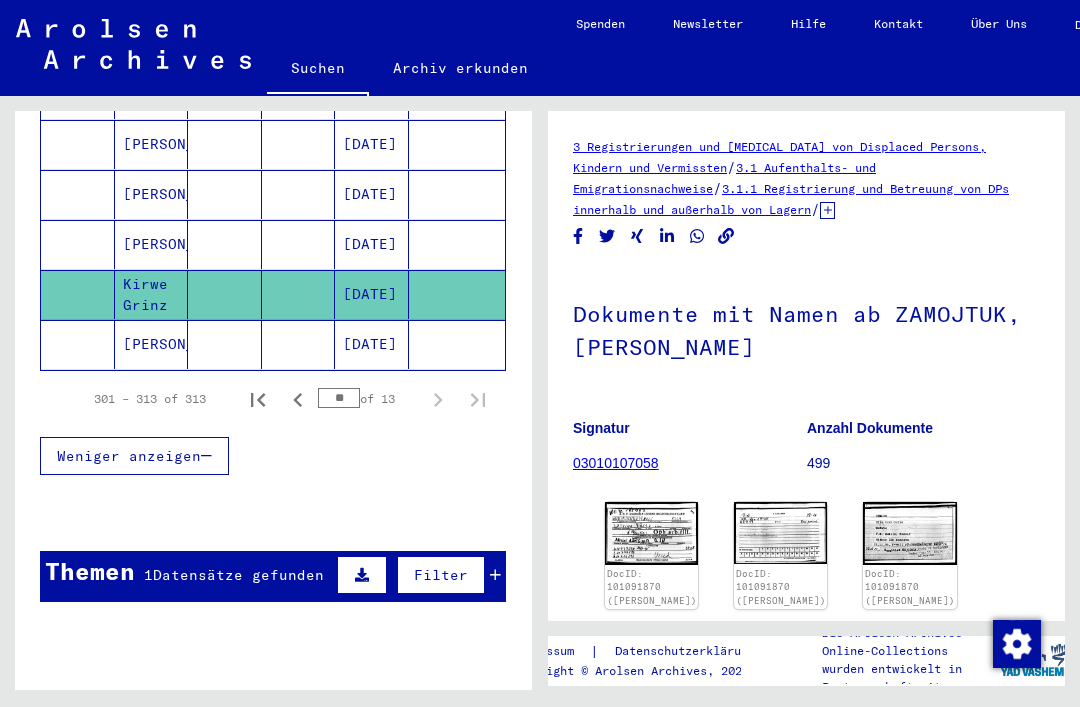 scroll, scrollTop: 713, scrollLeft: 0, axis: vertical 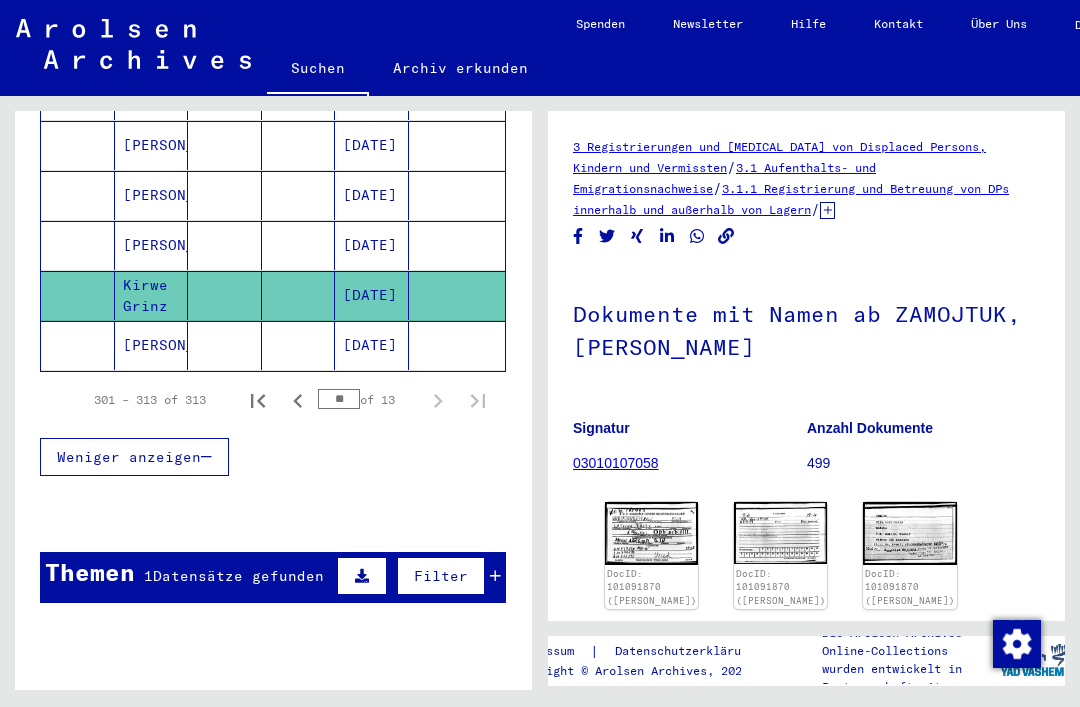 click on "Datensätze gefunden" at bounding box center (238, 576) 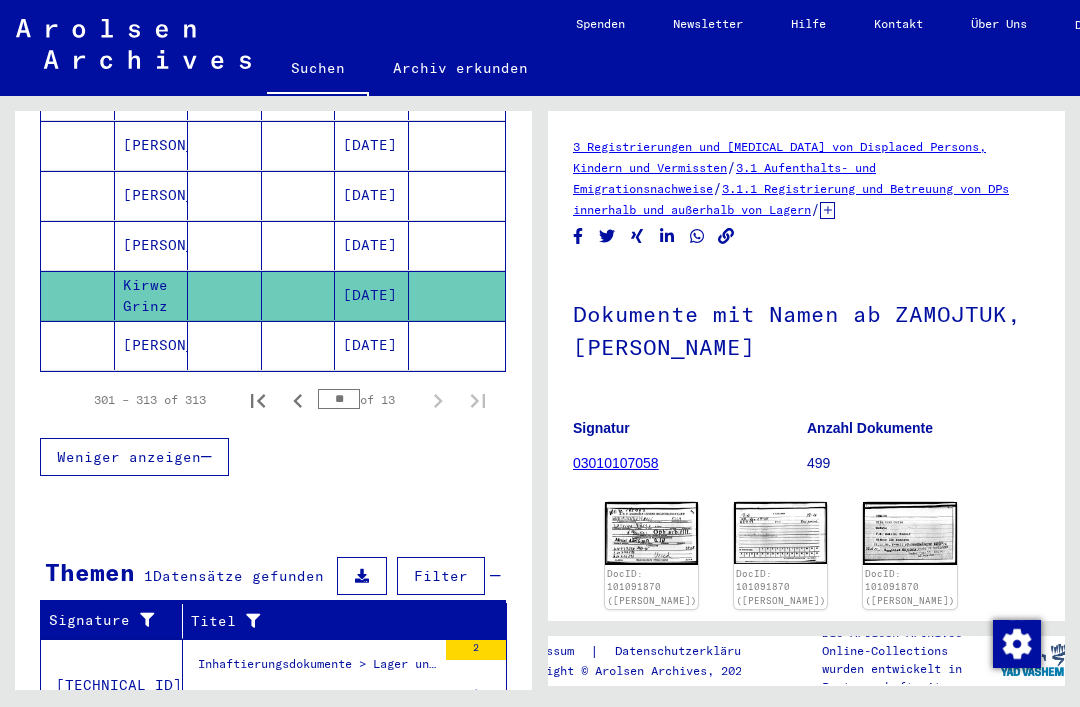 click on "Akte von [PERSON_NAME], geboren am [DEMOGRAPHIC_DATA]" at bounding box center (317, 696) 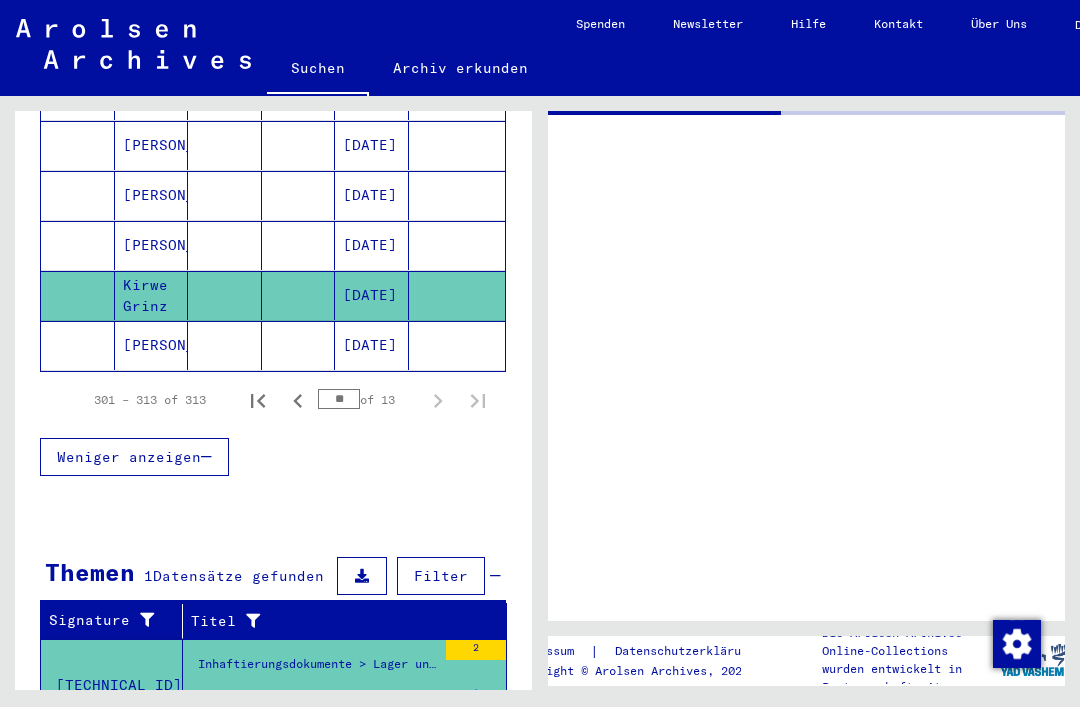 scroll, scrollTop: 409, scrollLeft: 0, axis: vertical 